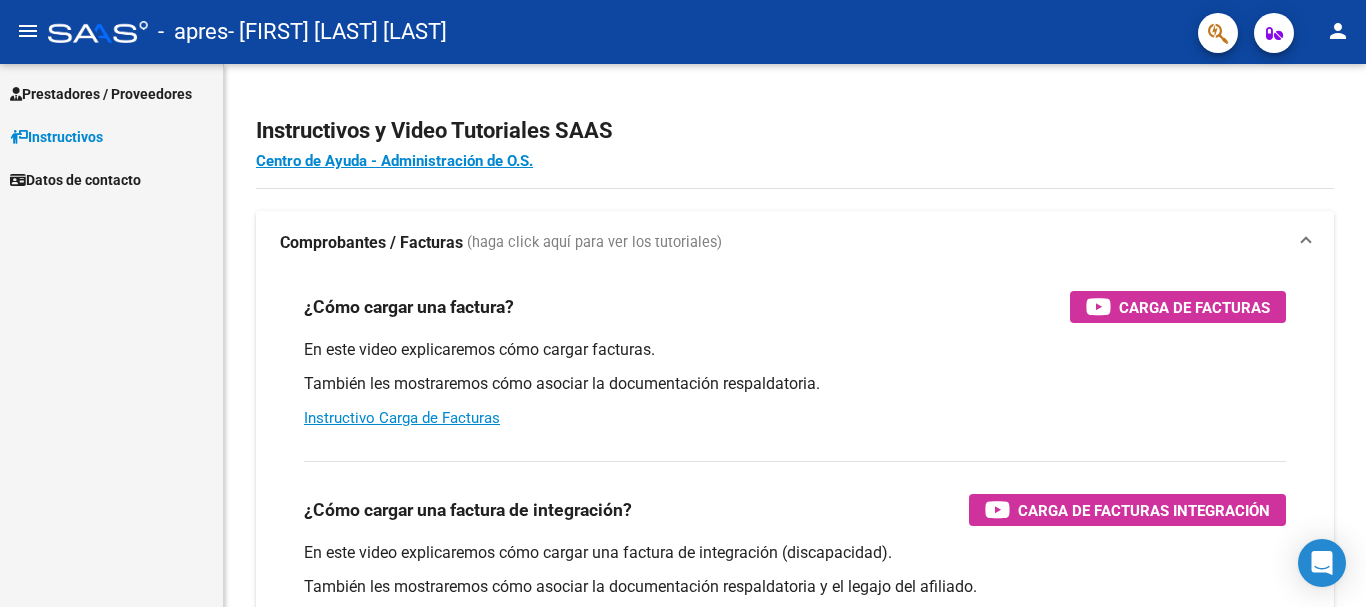 scroll, scrollTop: 0, scrollLeft: 0, axis: both 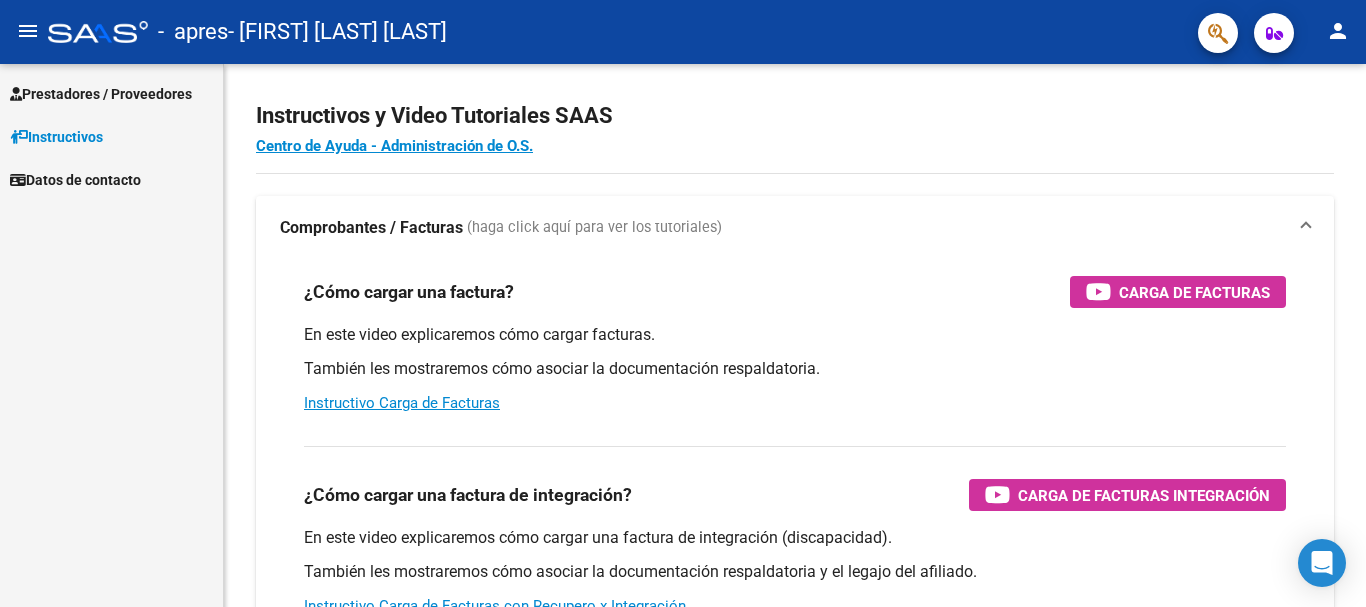 click on "Prestadores / Proveedores" at bounding box center (101, 94) 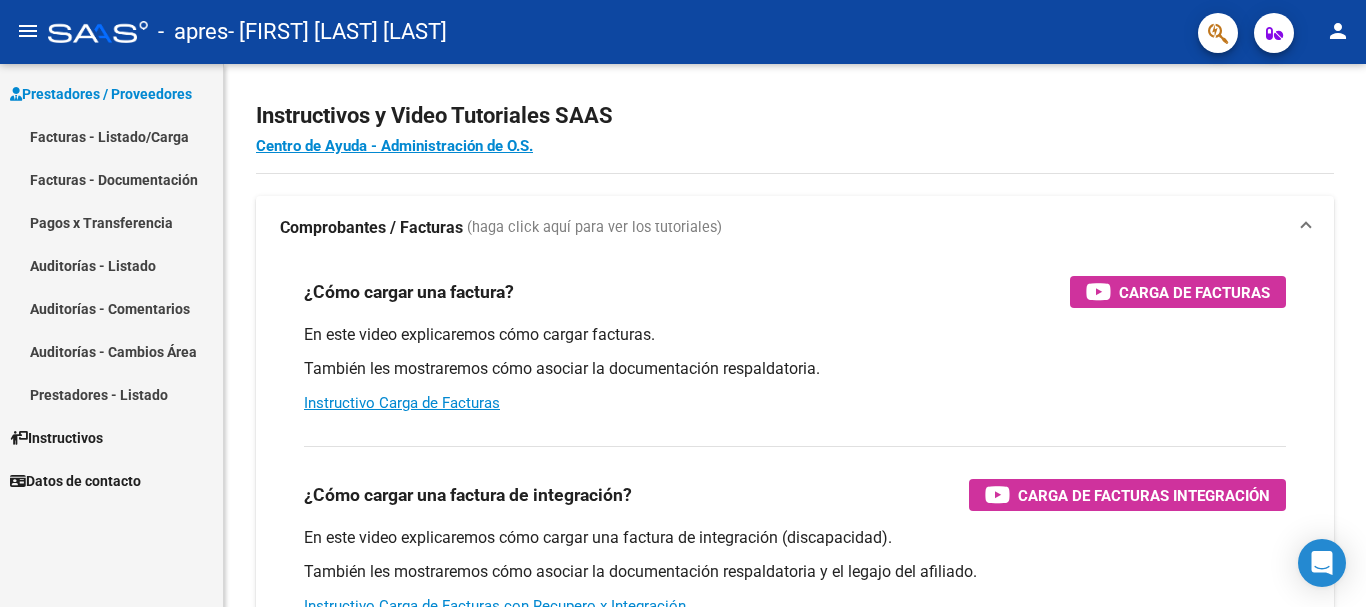 click on "Facturas - Listado/Carga" at bounding box center (111, 136) 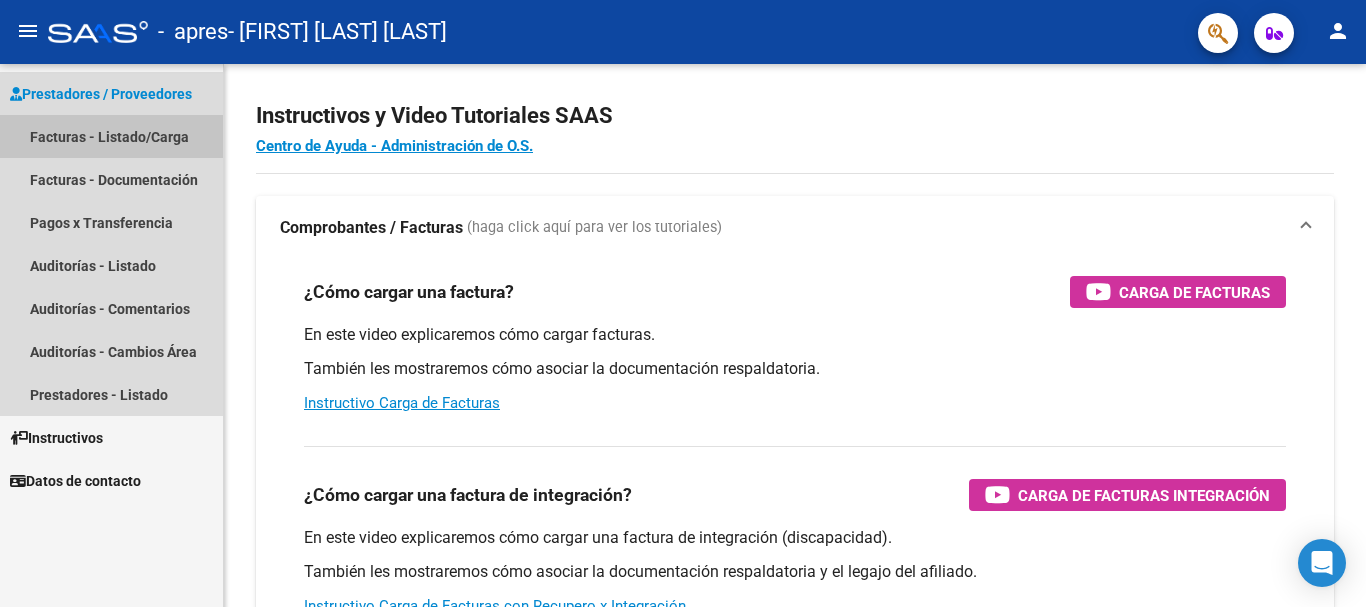 click on "Facturas - Listado/Carga" at bounding box center [111, 136] 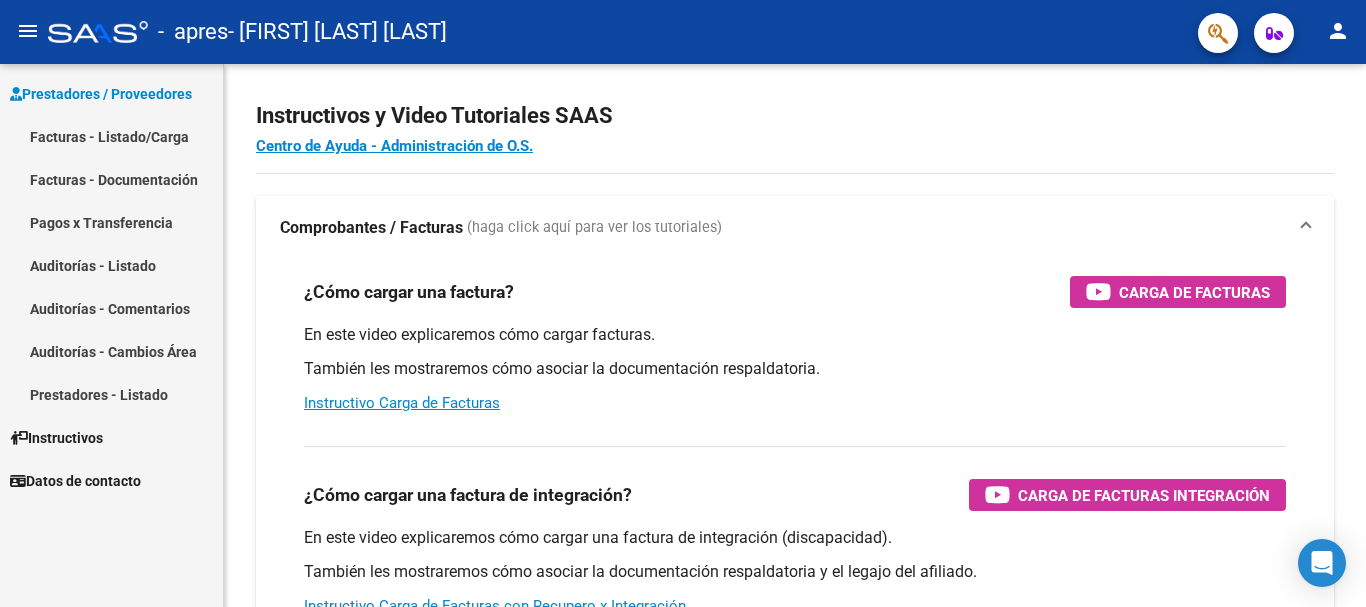 click on "Facturas - Listado/Carga" at bounding box center [111, 136] 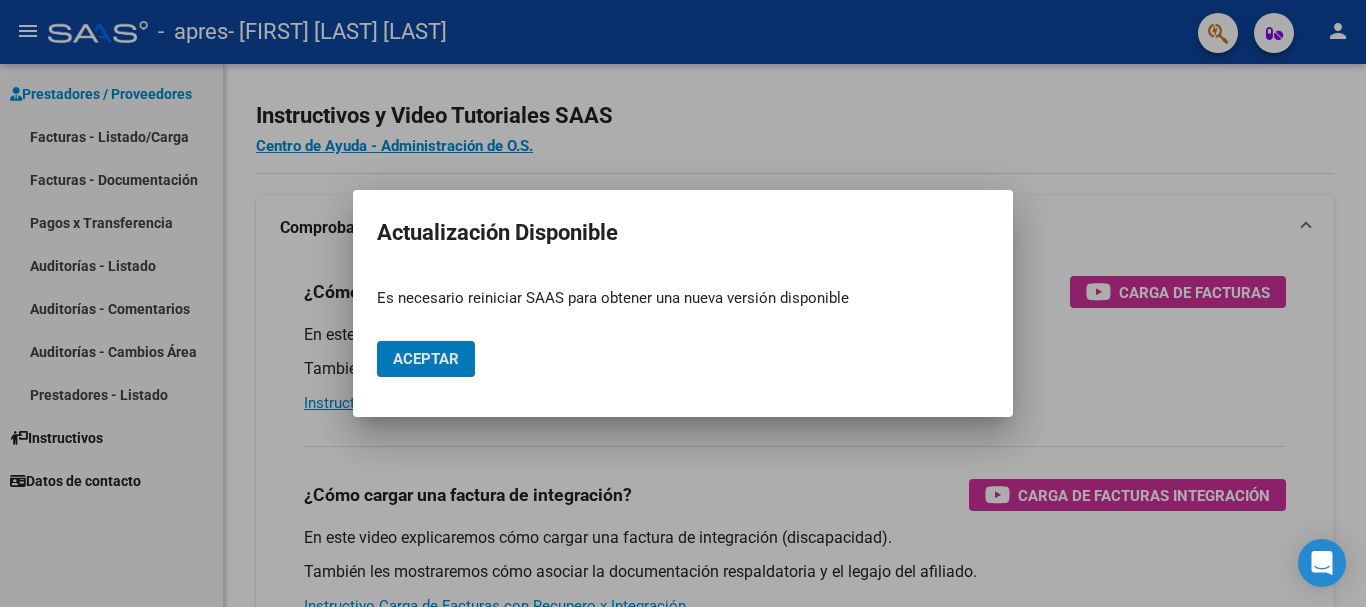 click on "Aceptar" at bounding box center (426, 359) 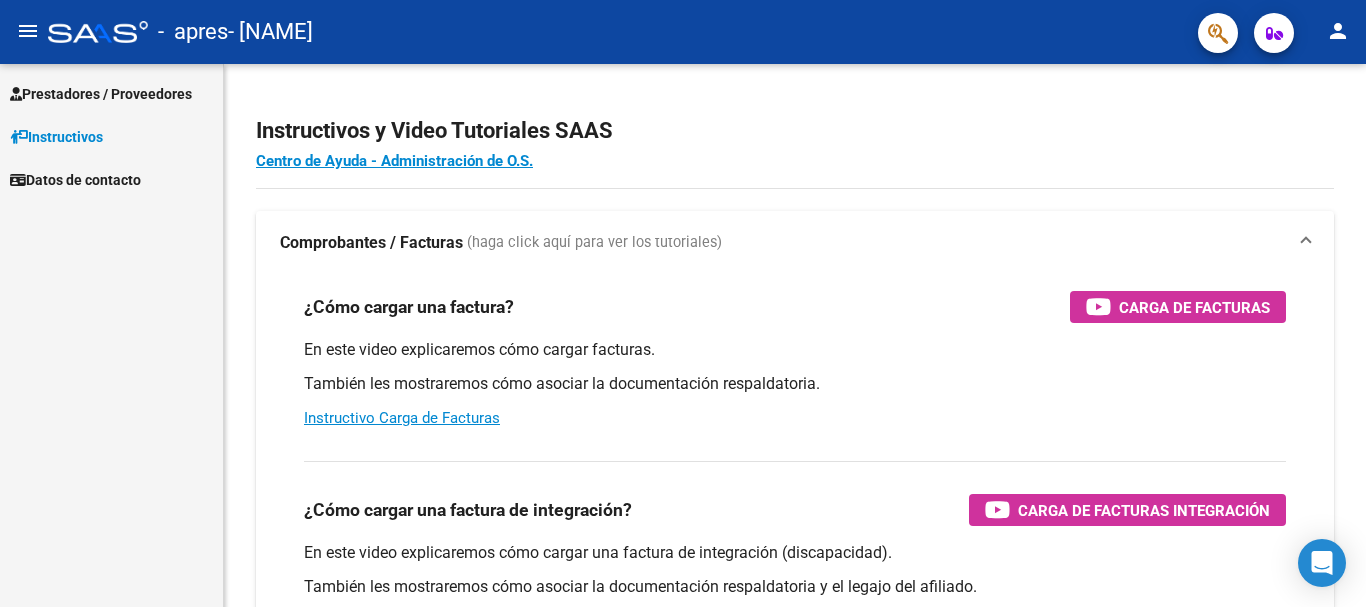 scroll, scrollTop: 0, scrollLeft: 0, axis: both 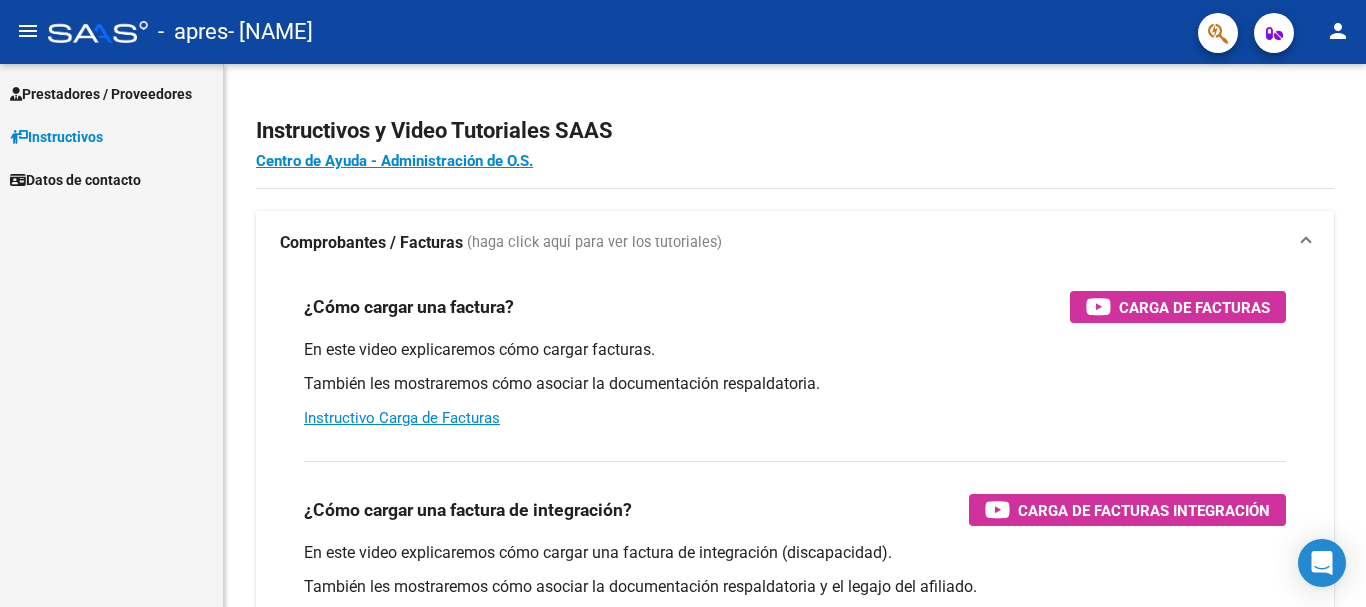click on "Prestadores / Proveedores" at bounding box center (101, 94) 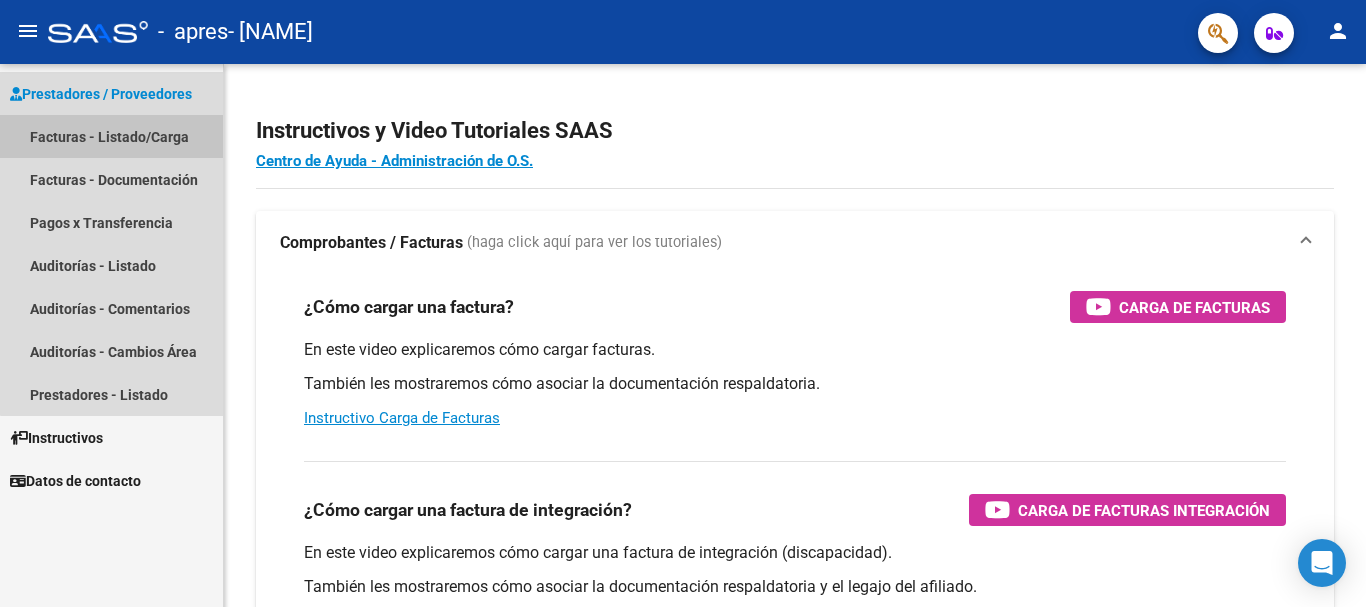 click on "Facturas - Listado/Carga" at bounding box center [111, 136] 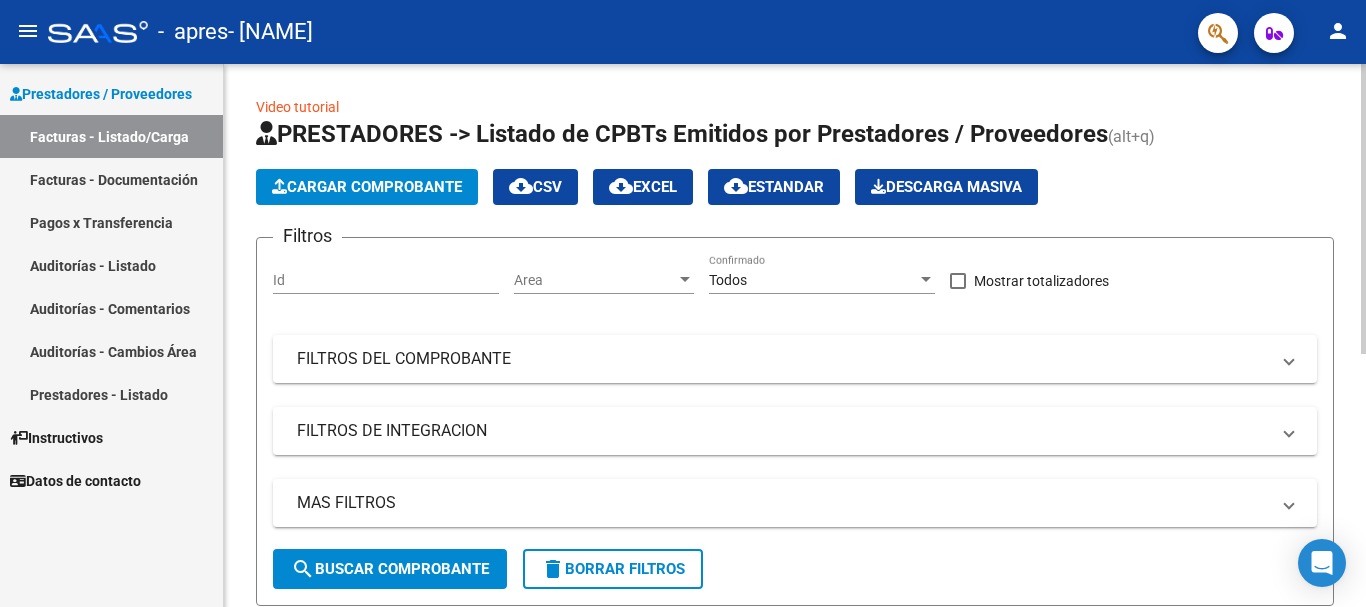 click on "Cargar Comprobante" 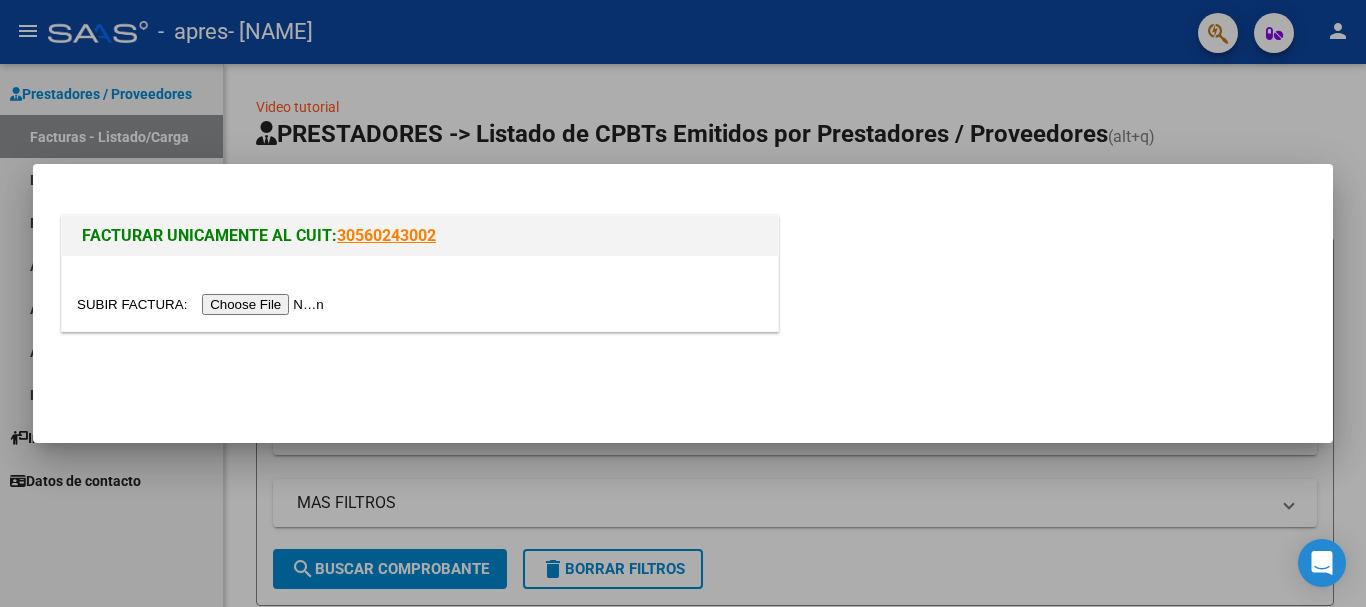 click at bounding box center (203, 304) 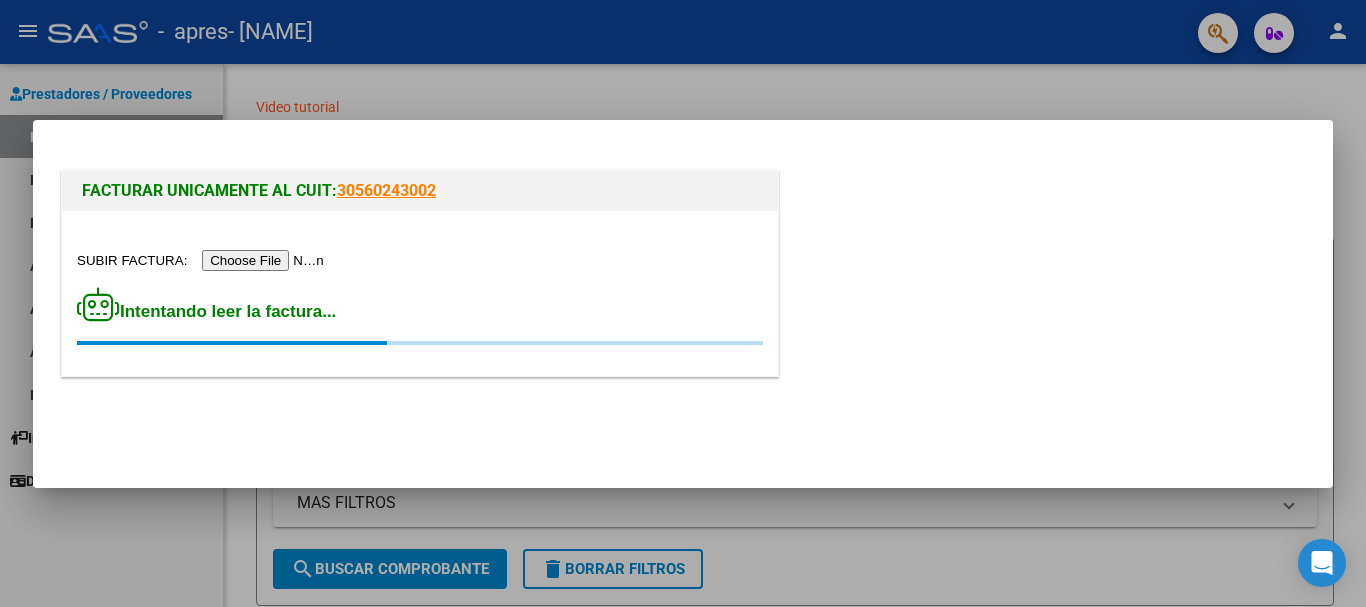 click at bounding box center [203, 260] 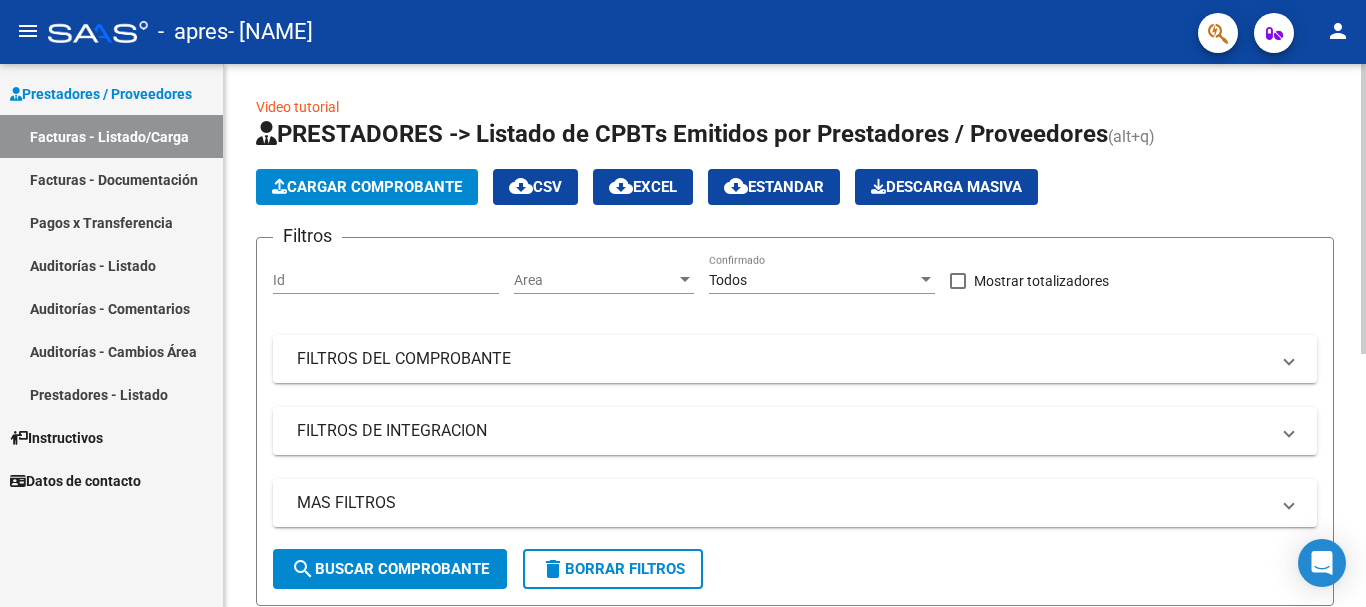 click on "Cargar Comprobante" 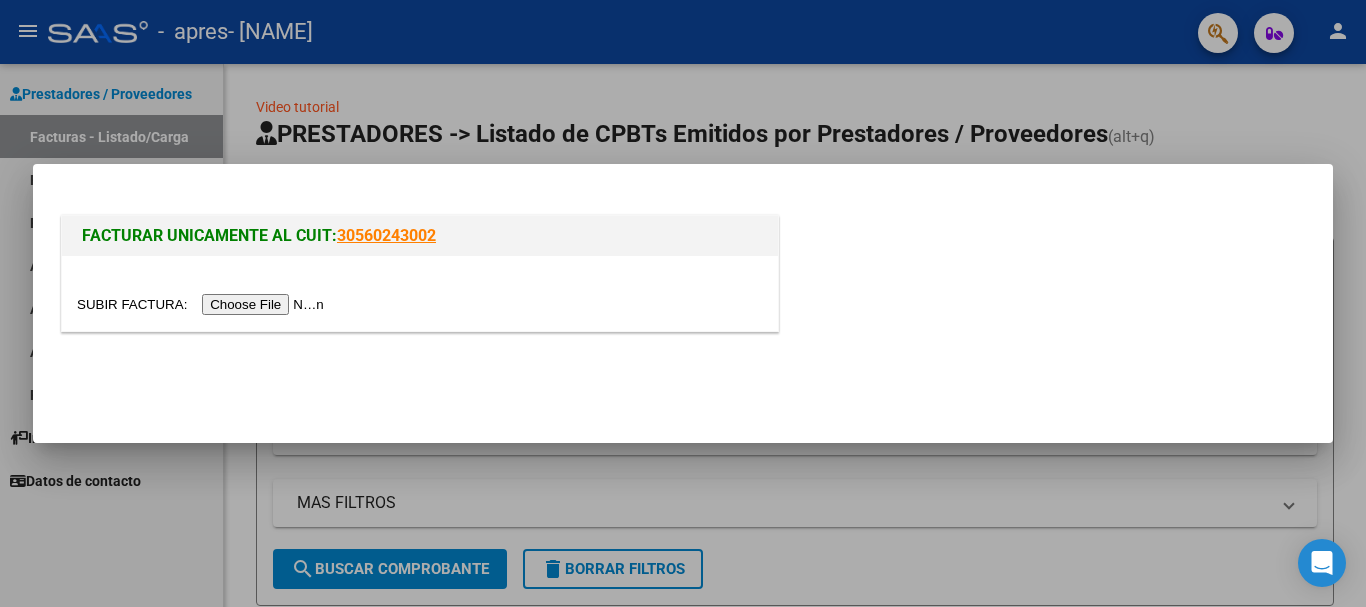 click at bounding box center [203, 304] 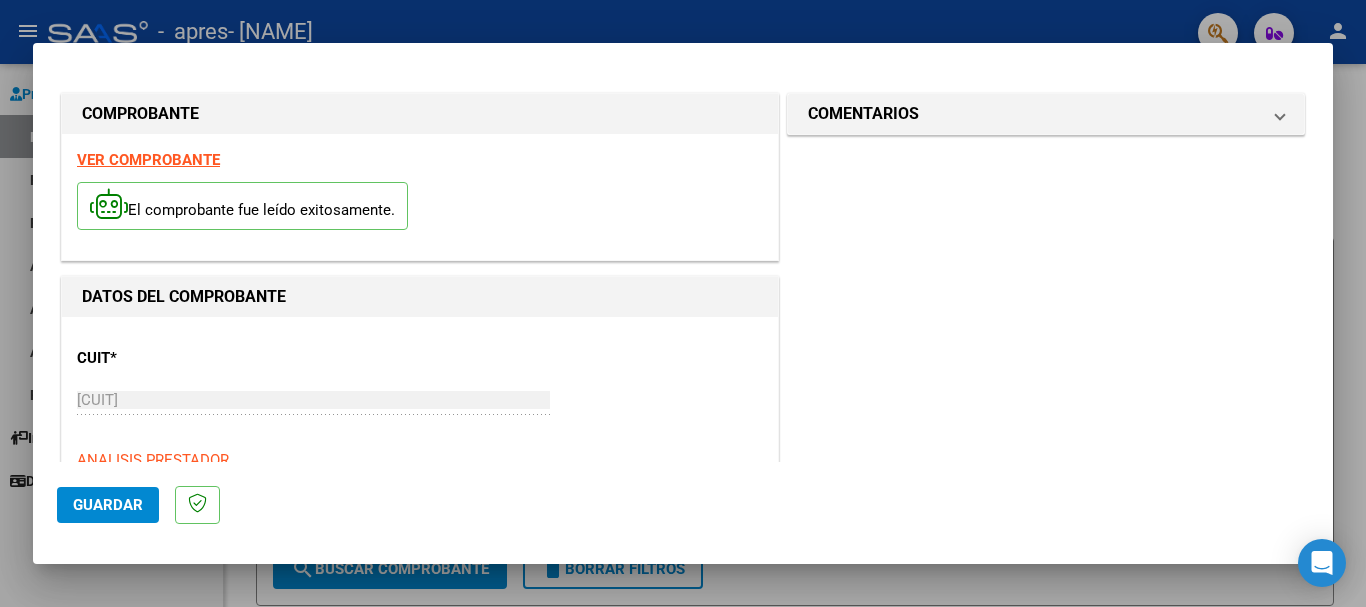 scroll, scrollTop: 31, scrollLeft: 0, axis: vertical 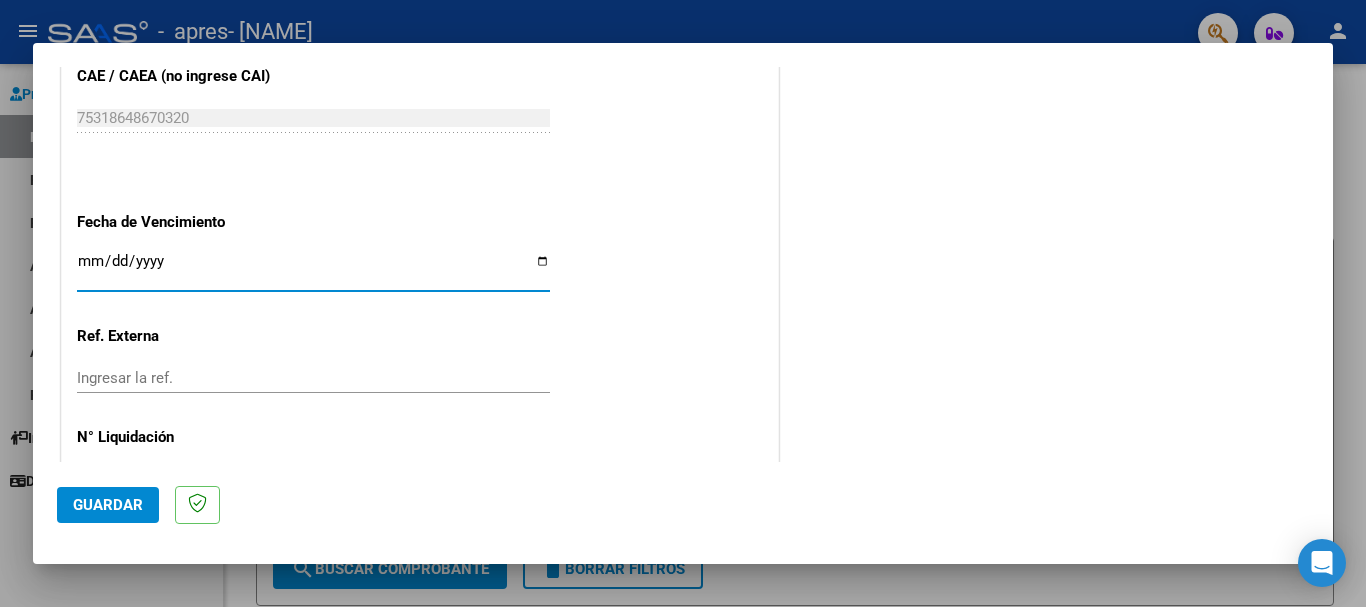 click on "Ingresar la fecha" at bounding box center (313, 269) 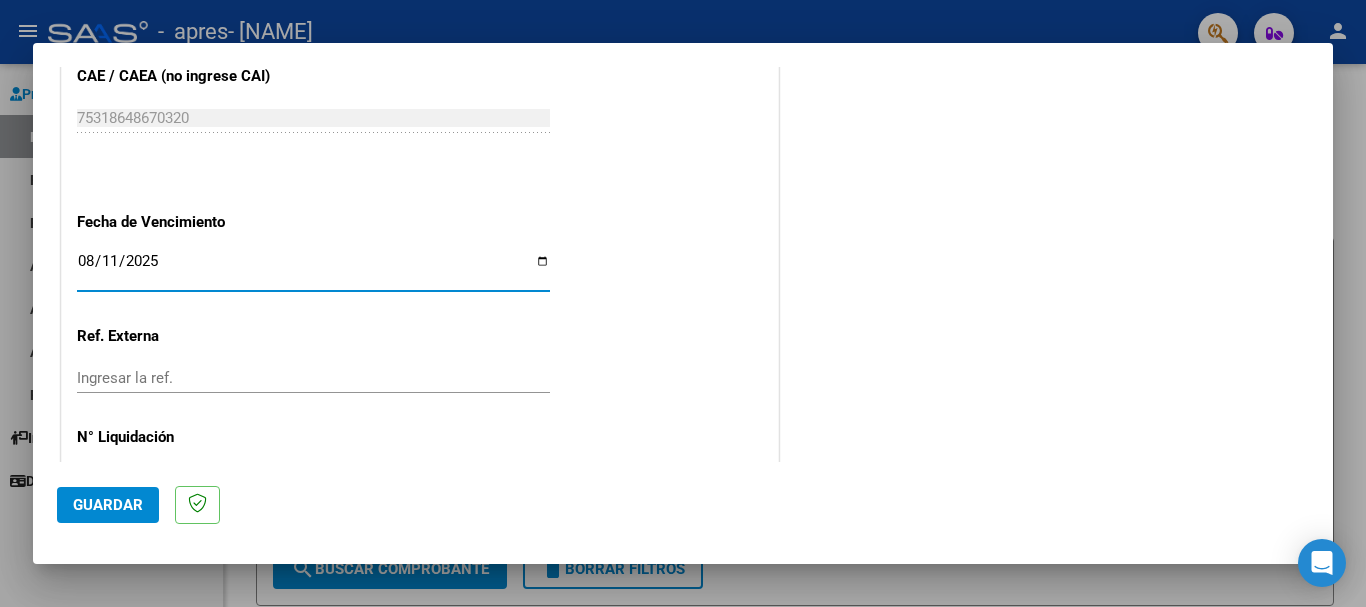 type on "2025-08-11" 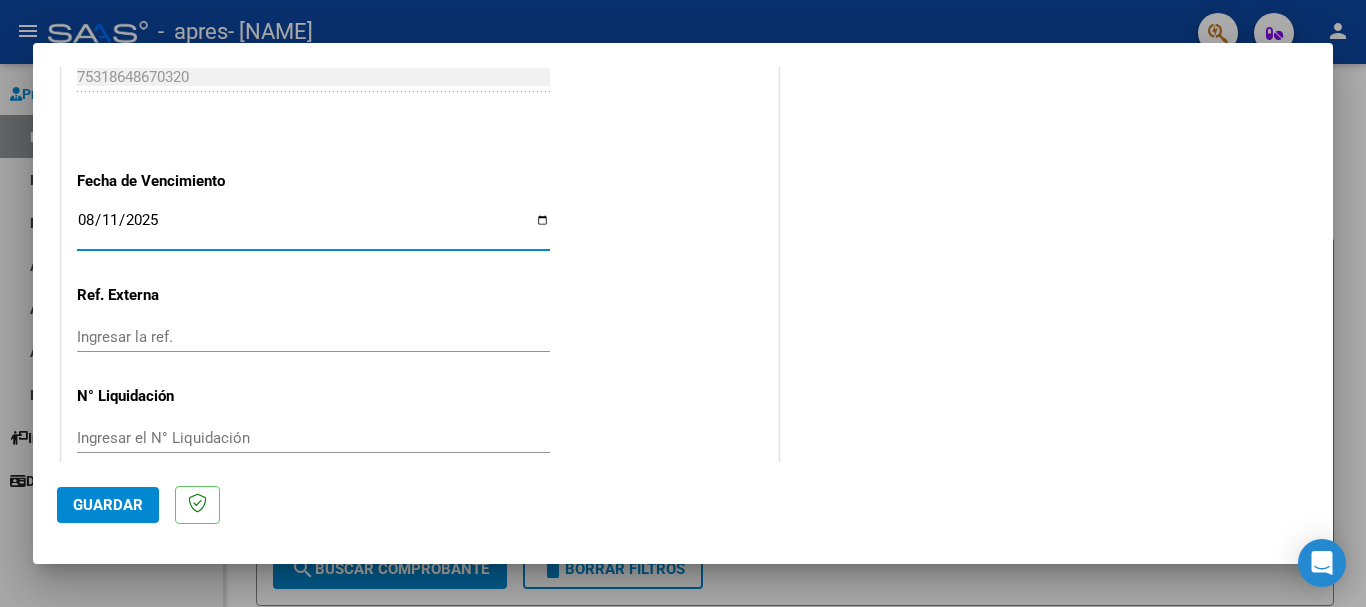 scroll, scrollTop: 1127, scrollLeft: 0, axis: vertical 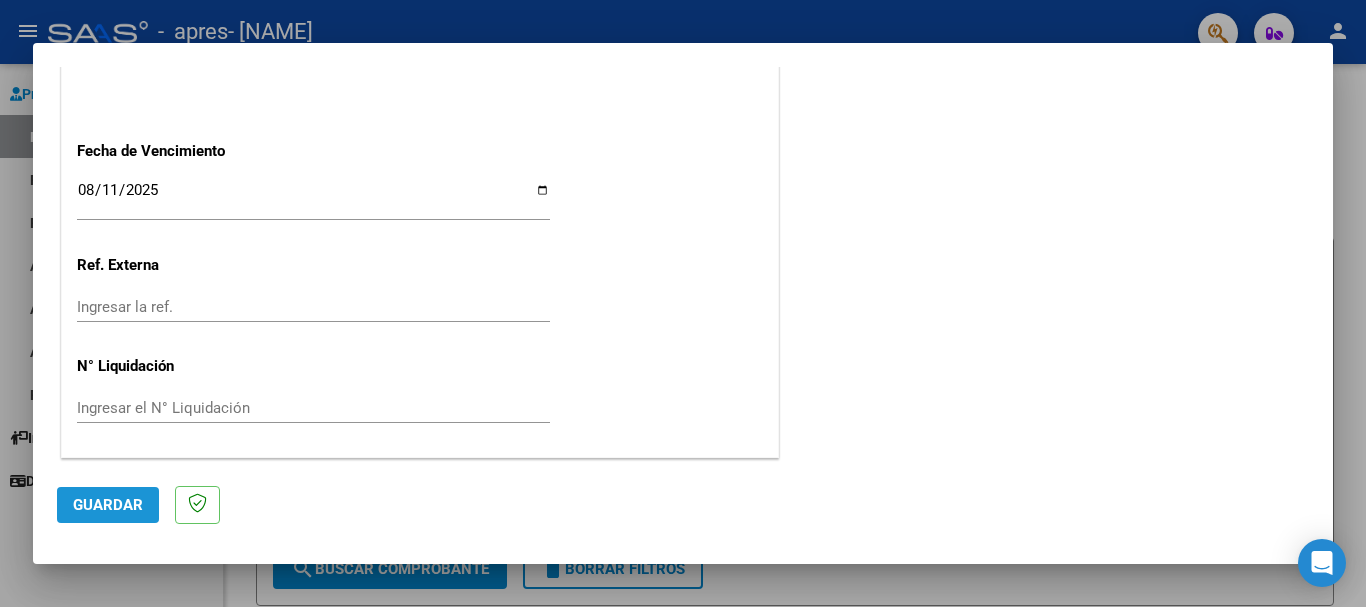 click on "Guardar" 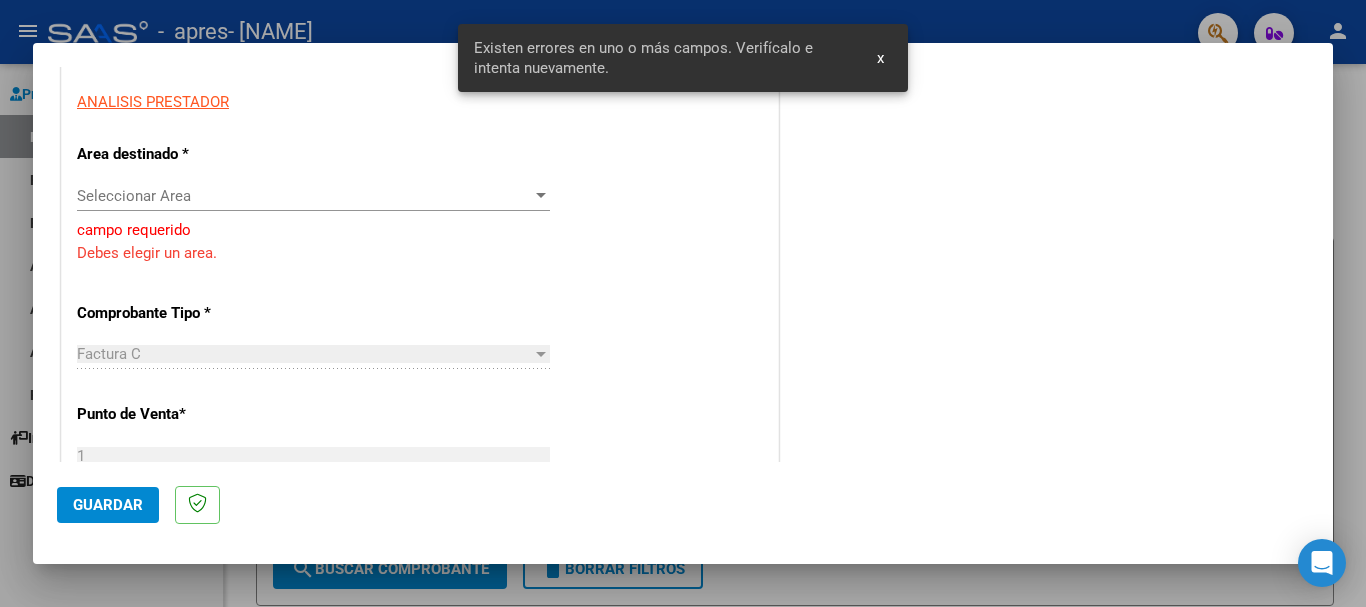 scroll, scrollTop: 280, scrollLeft: 0, axis: vertical 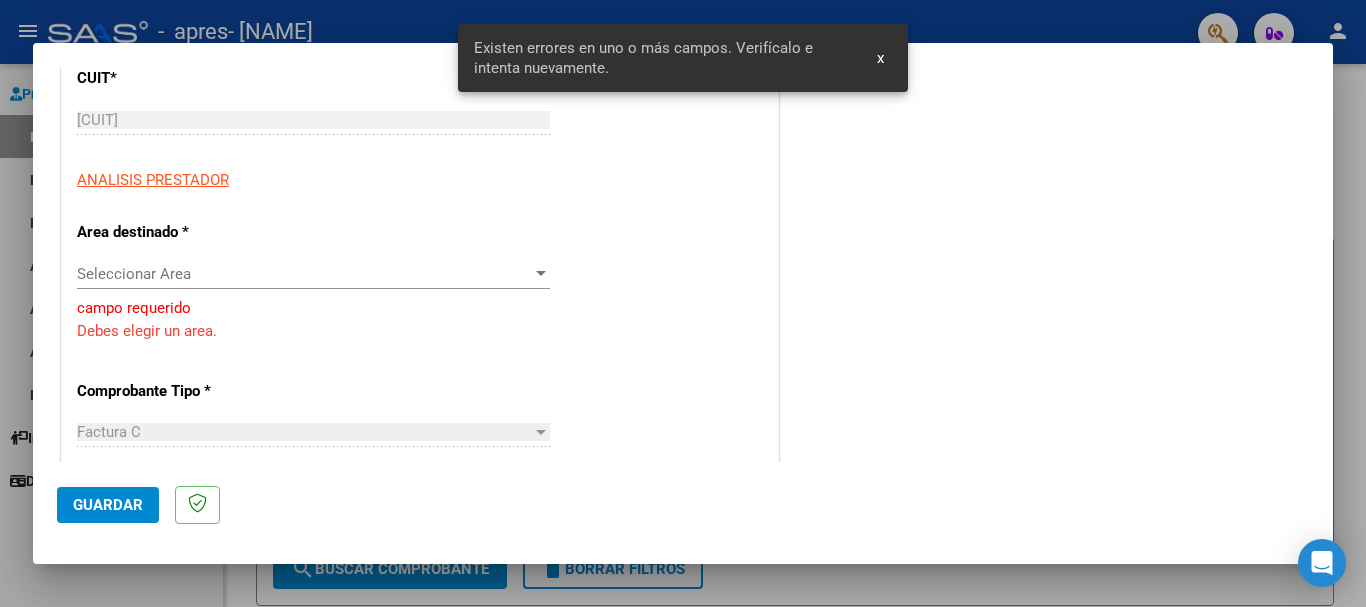 click on "Seleccionar Area" at bounding box center [304, 274] 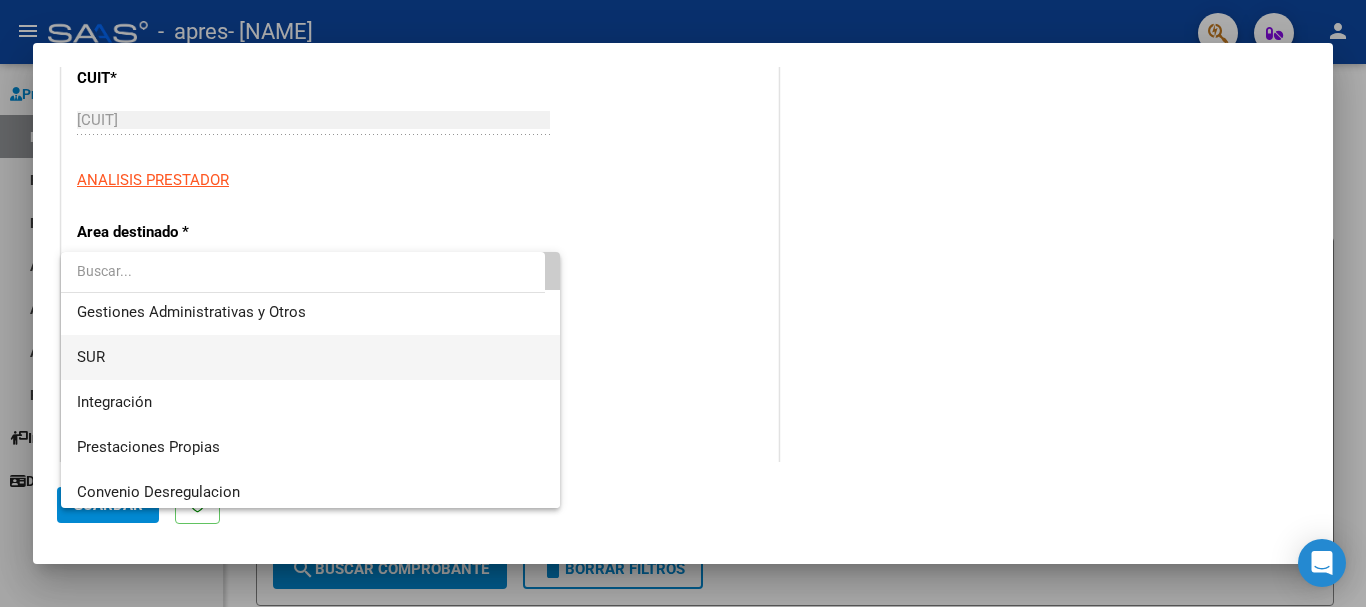 scroll, scrollTop: 50, scrollLeft: 0, axis: vertical 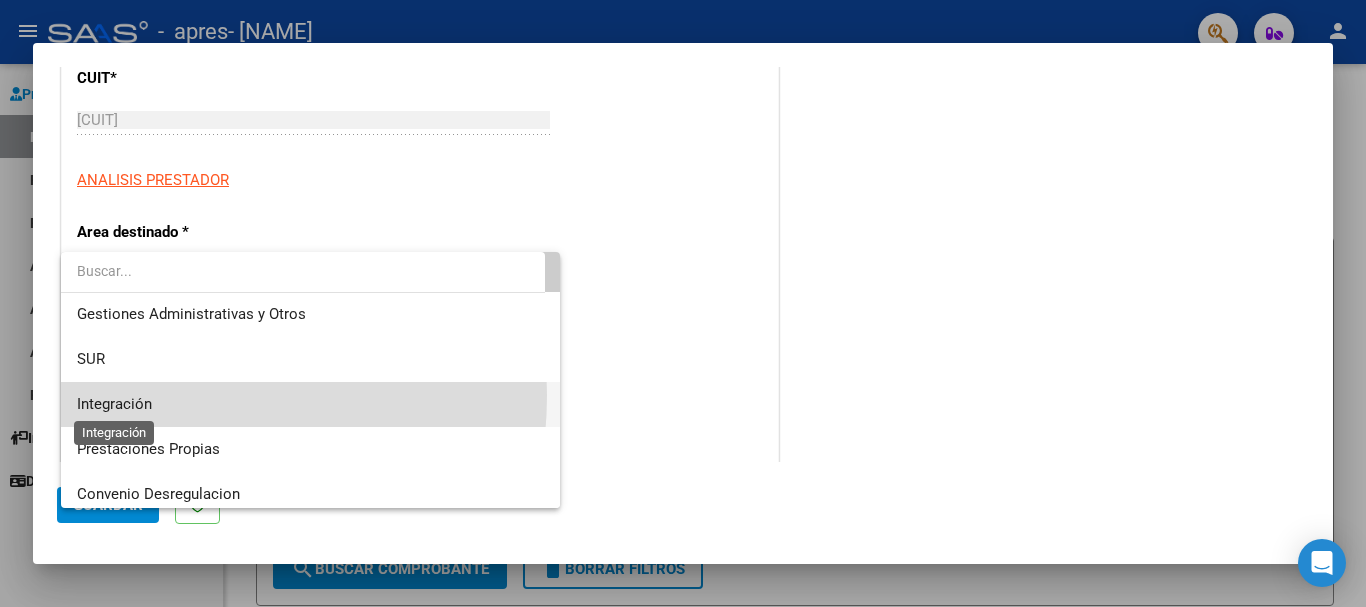 click on "Integración" at bounding box center (114, 404) 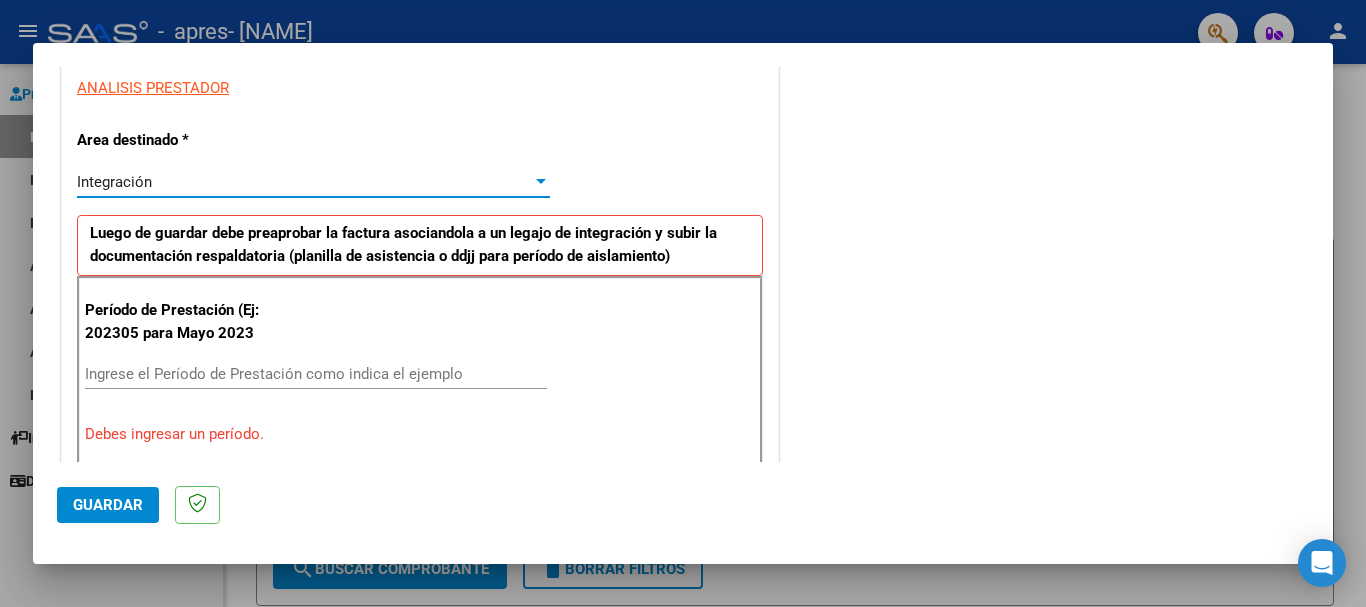 scroll, scrollTop: 470, scrollLeft: 0, axis: vertical 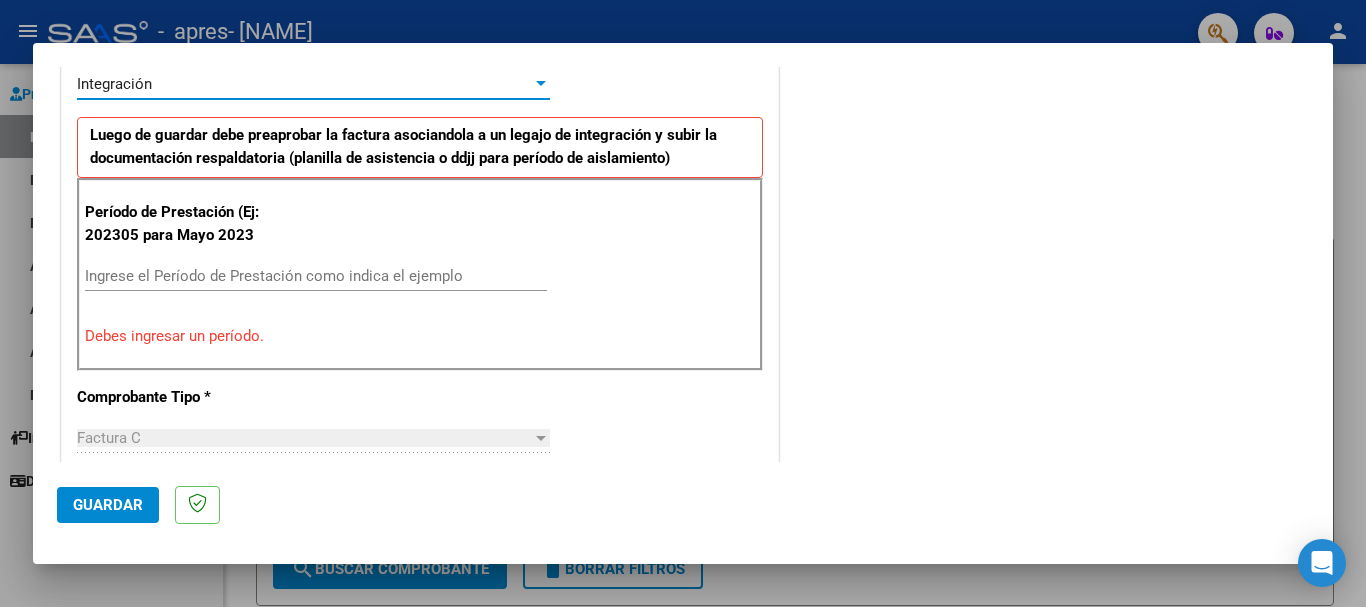 click on "Ingrese el Período de Prestación como indica el ejemplo" at bounding box center [316, 276] 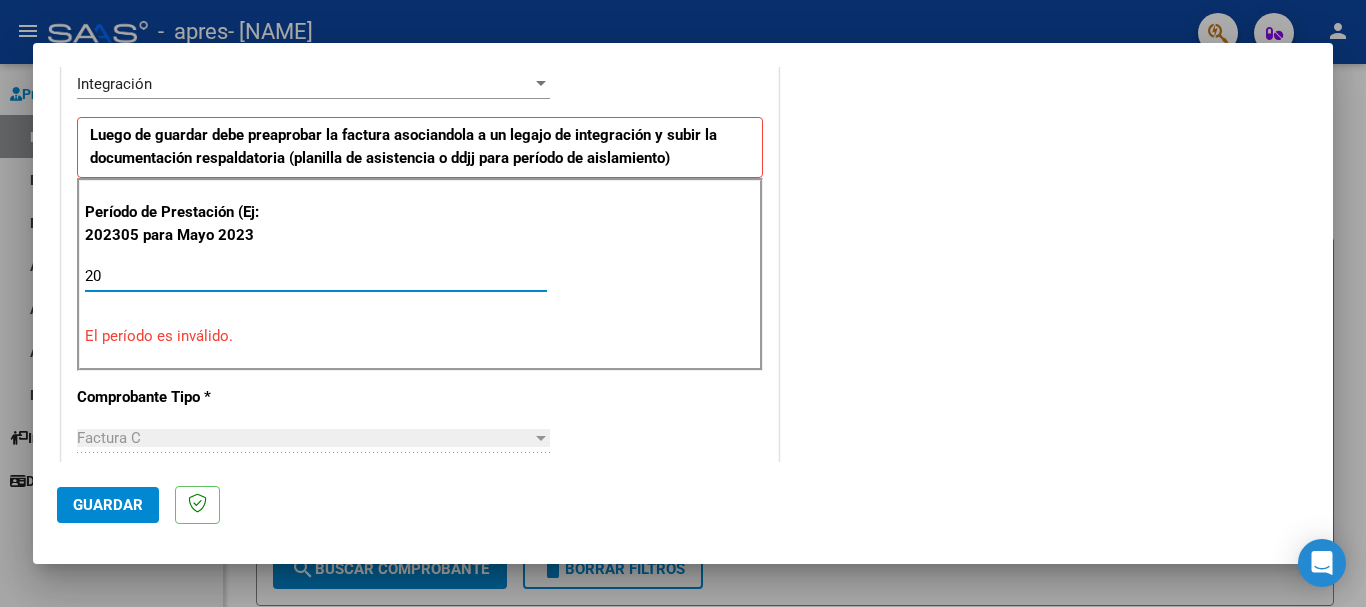 click on "20" at bounding box center (316, 276) 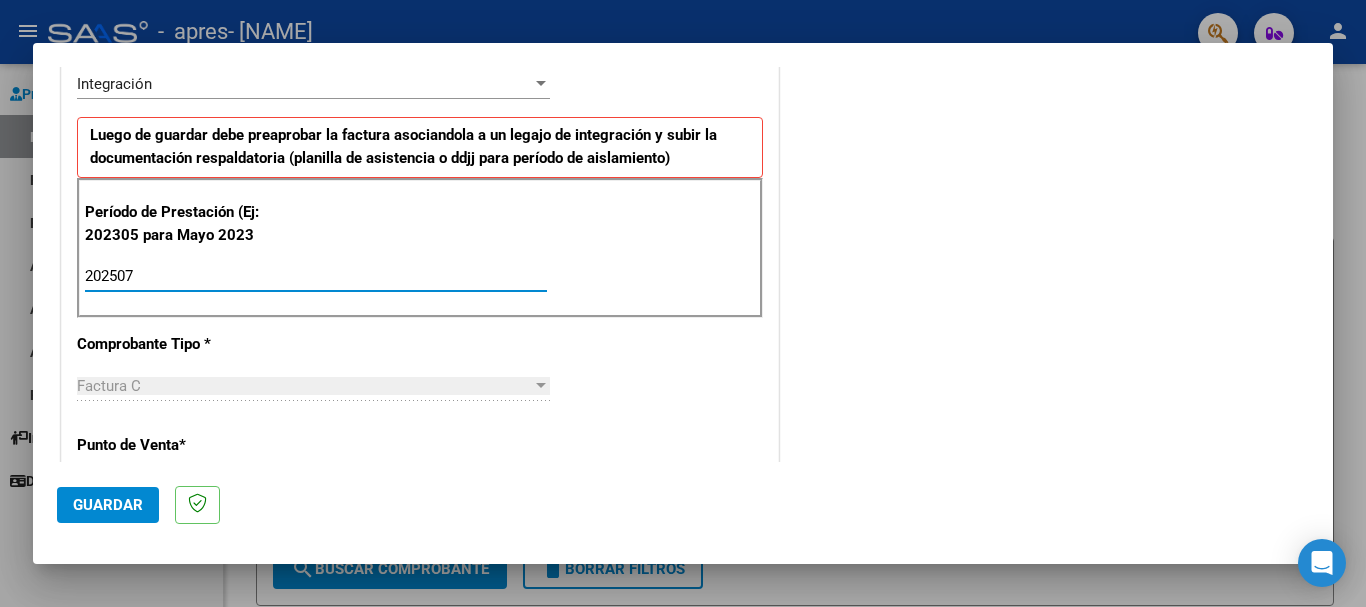 type on "202507" 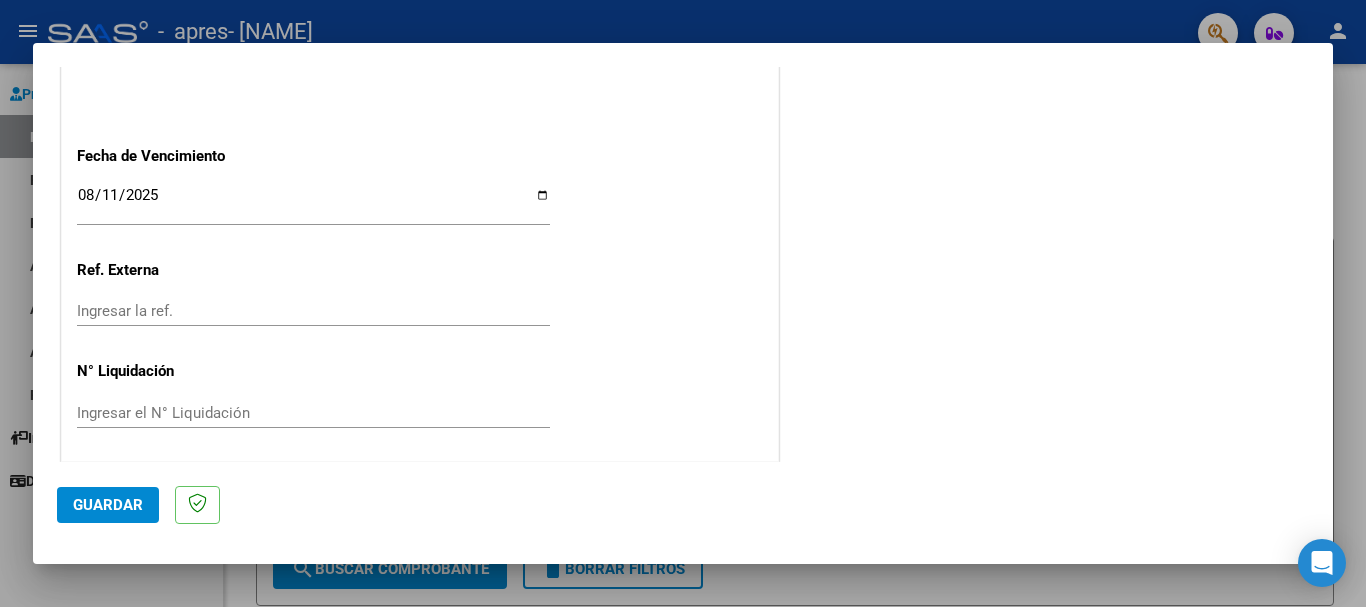 scroll, scrollTop: 1327, scrollLeft: 0, axis: vertical 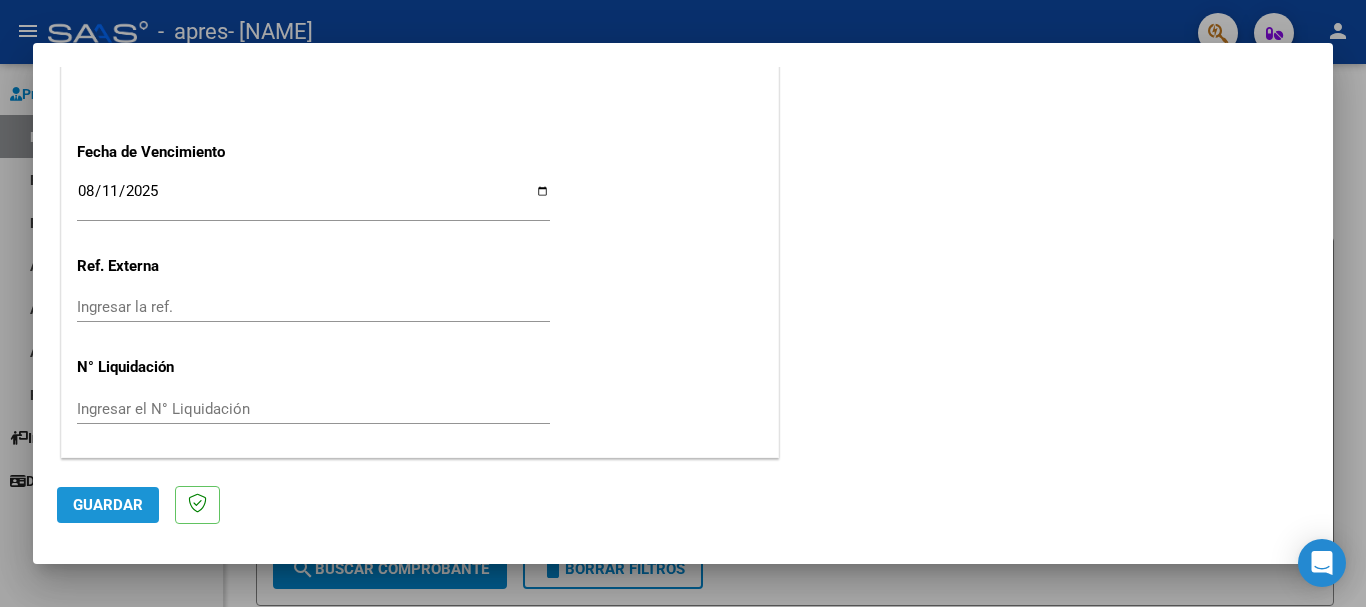 click on "Guardar" 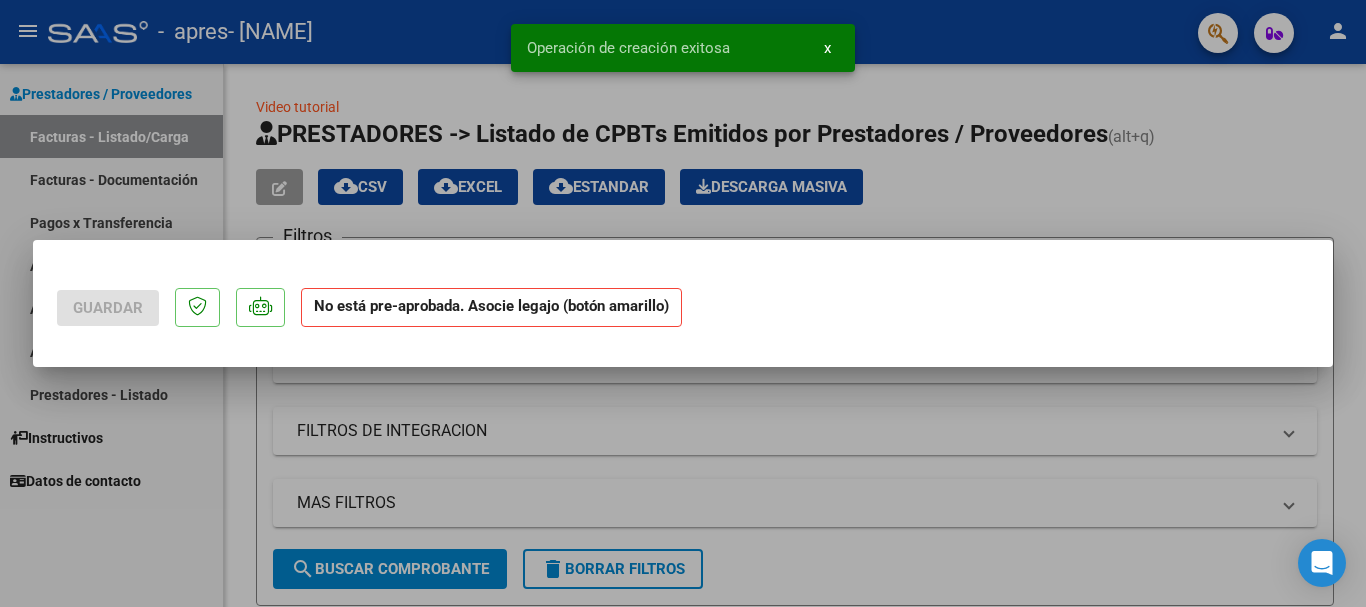 scroll, scrollTop: 0, scrollLeft: 0, axis: both 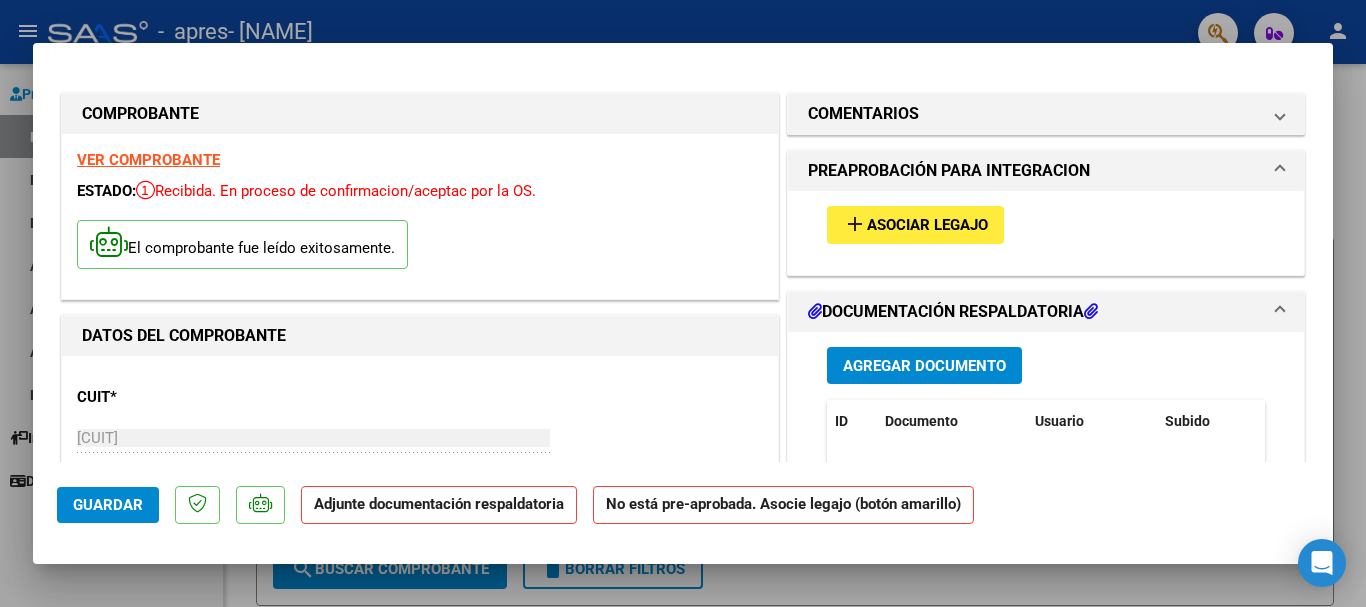click on "Asociar Legajo" at bounding box center (927, 226) 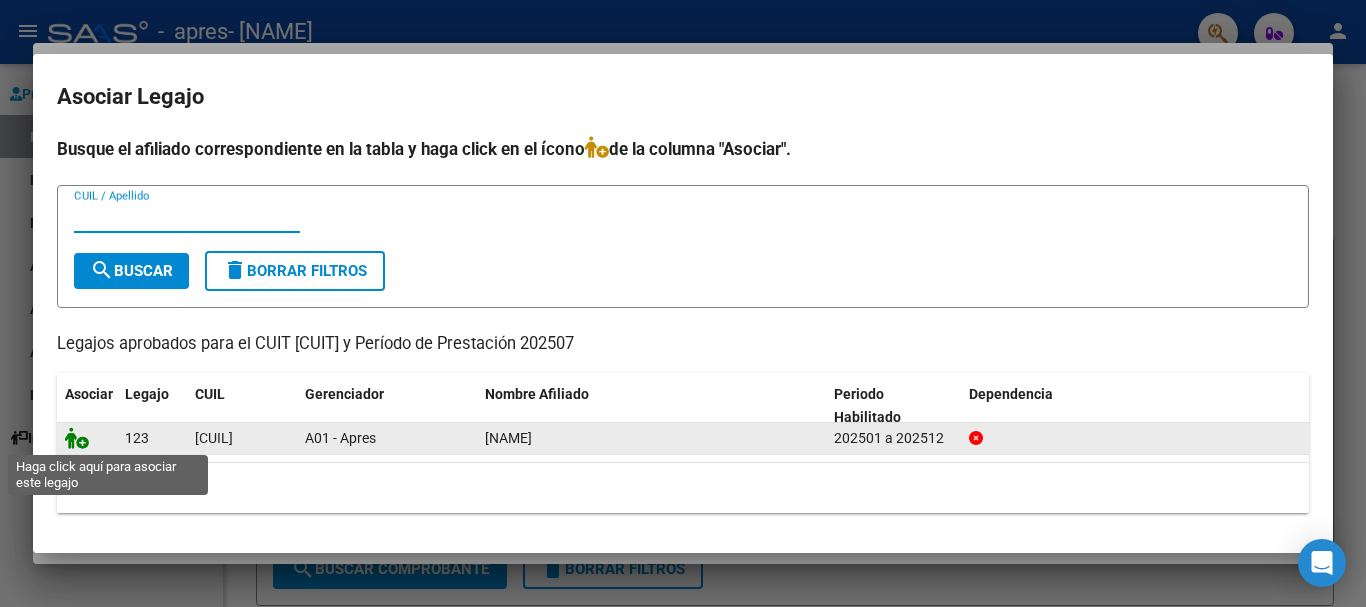 click 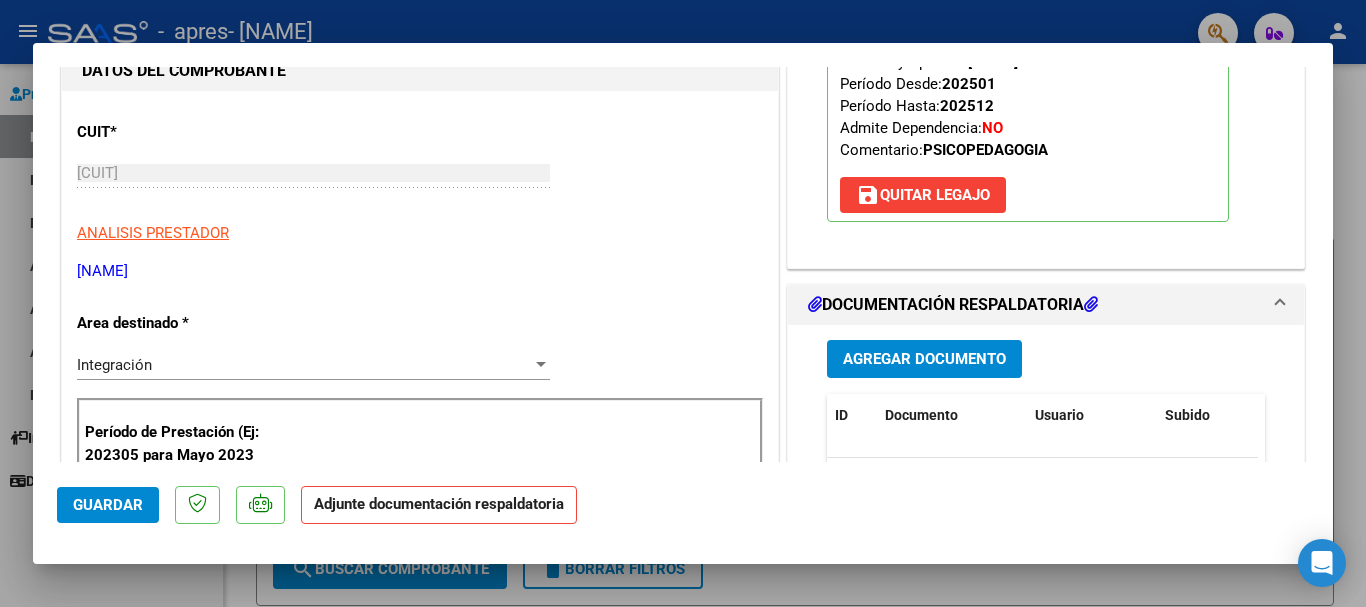 scroll, scrollTop: 304, scrollLeft: 0, axis: vertical 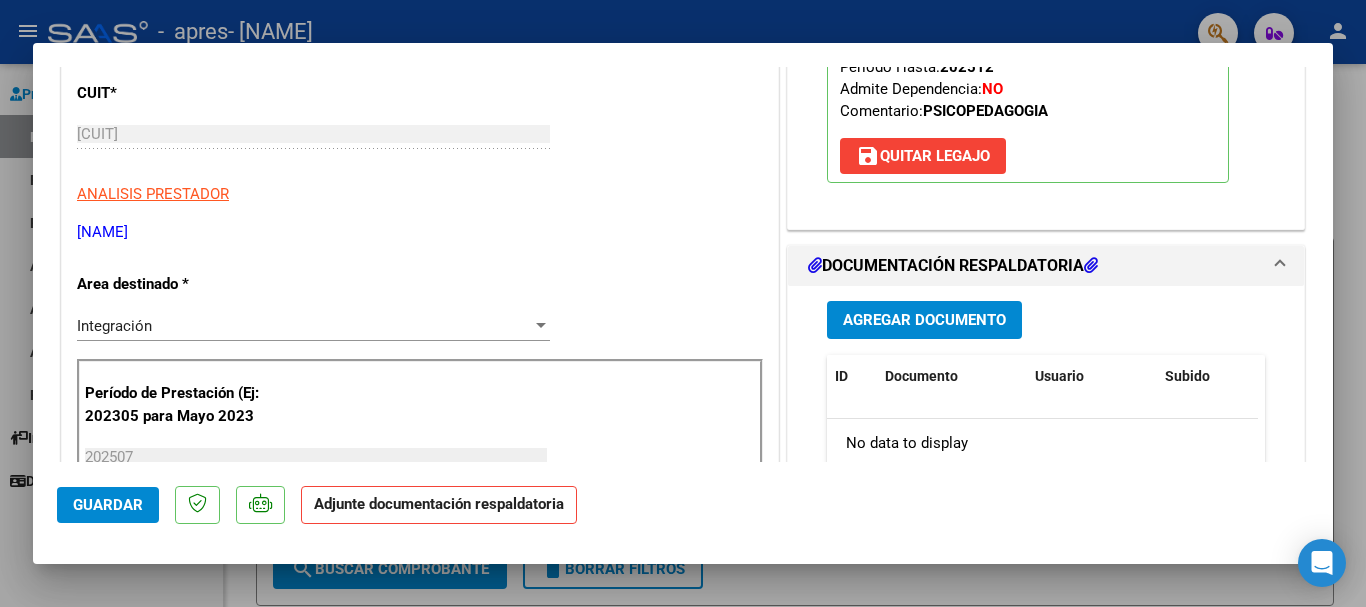 click on "Agregar Documento" at bounding box center (924, 321) 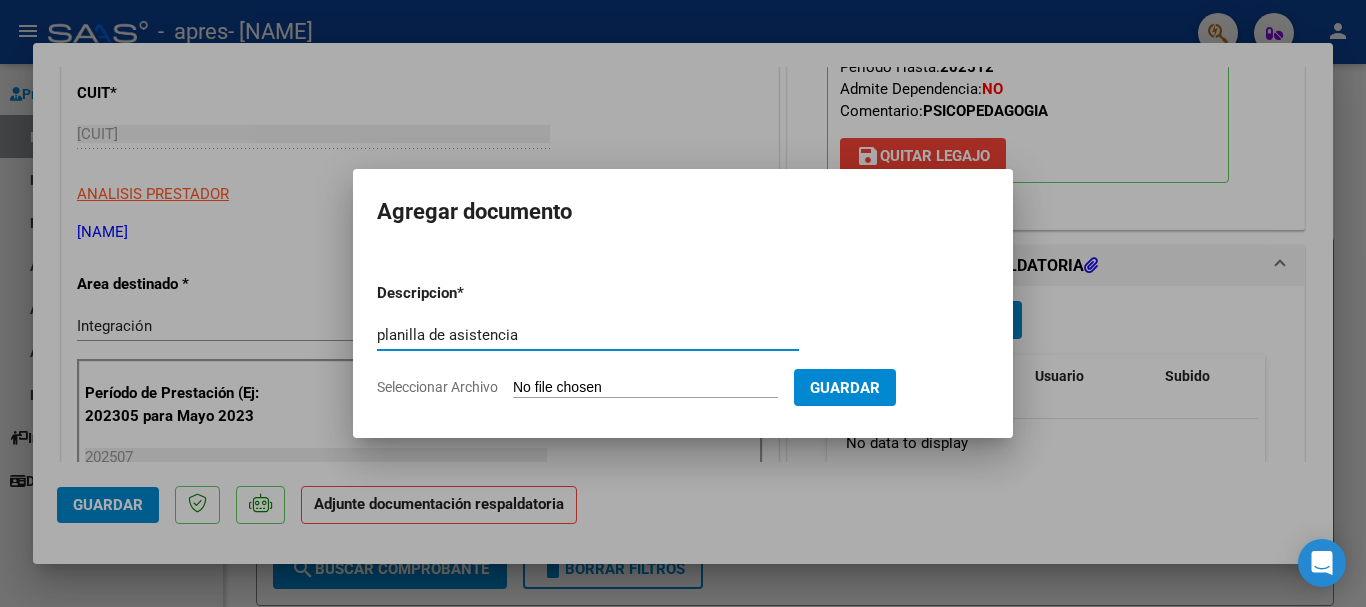 type on "planilla de asistencia" 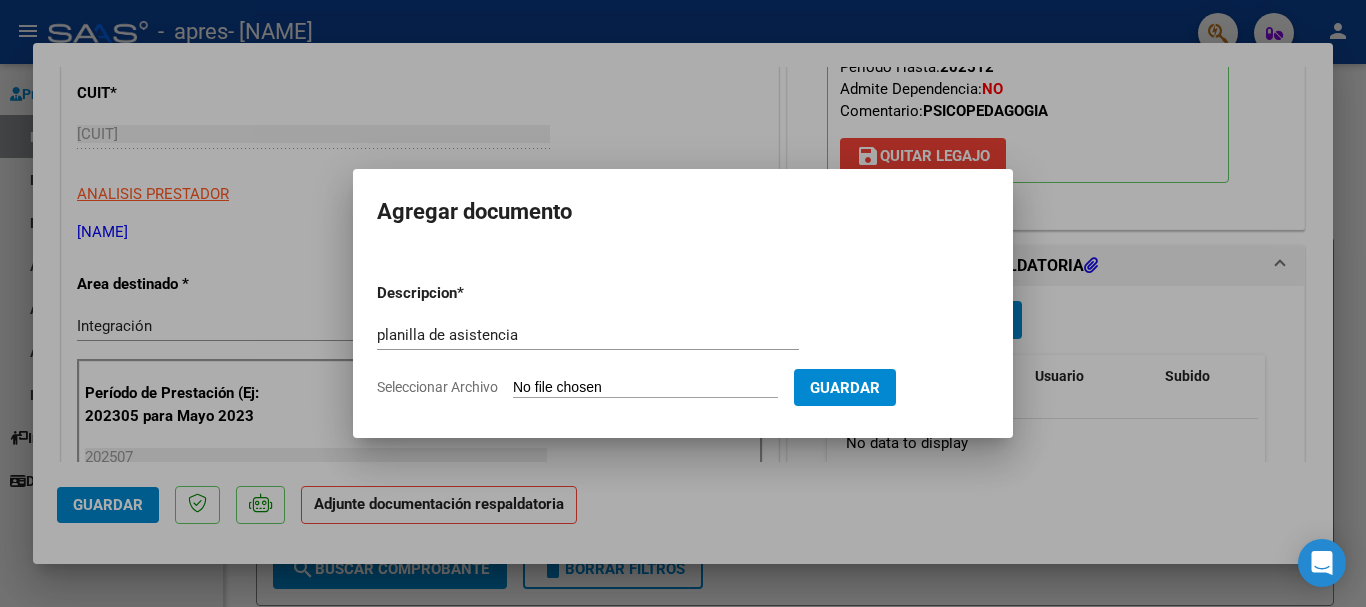 click on "Seleccionar Archivo" 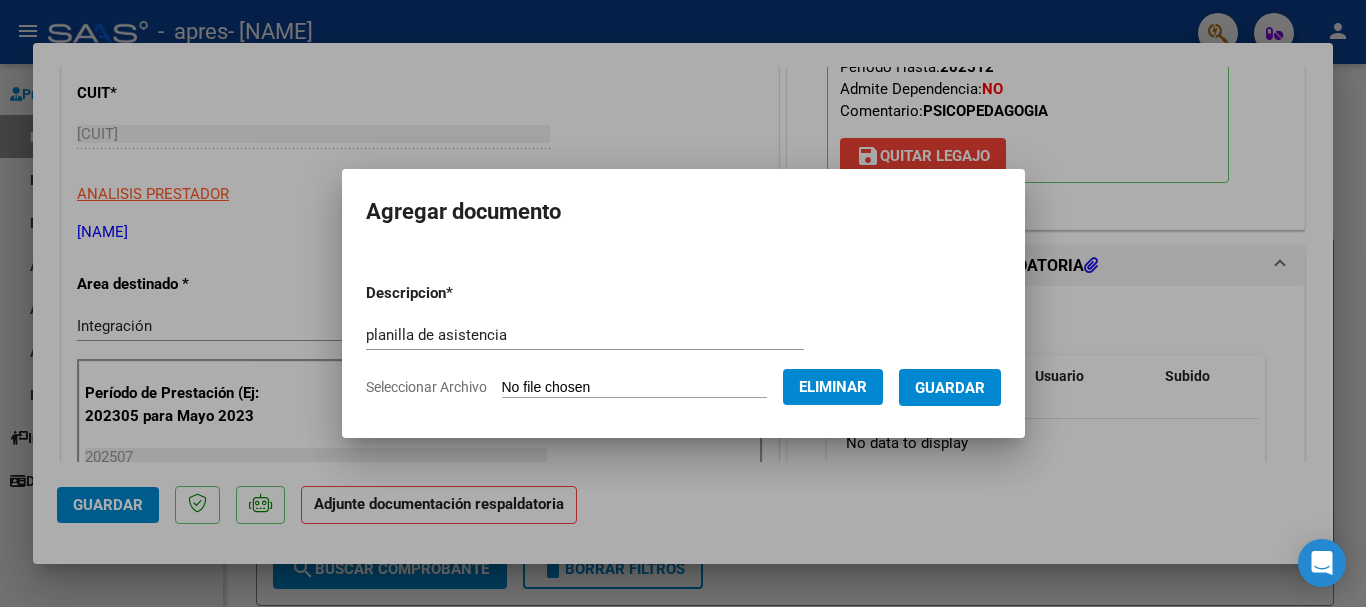 click on "Guardar" at bounding box center (950, 388) 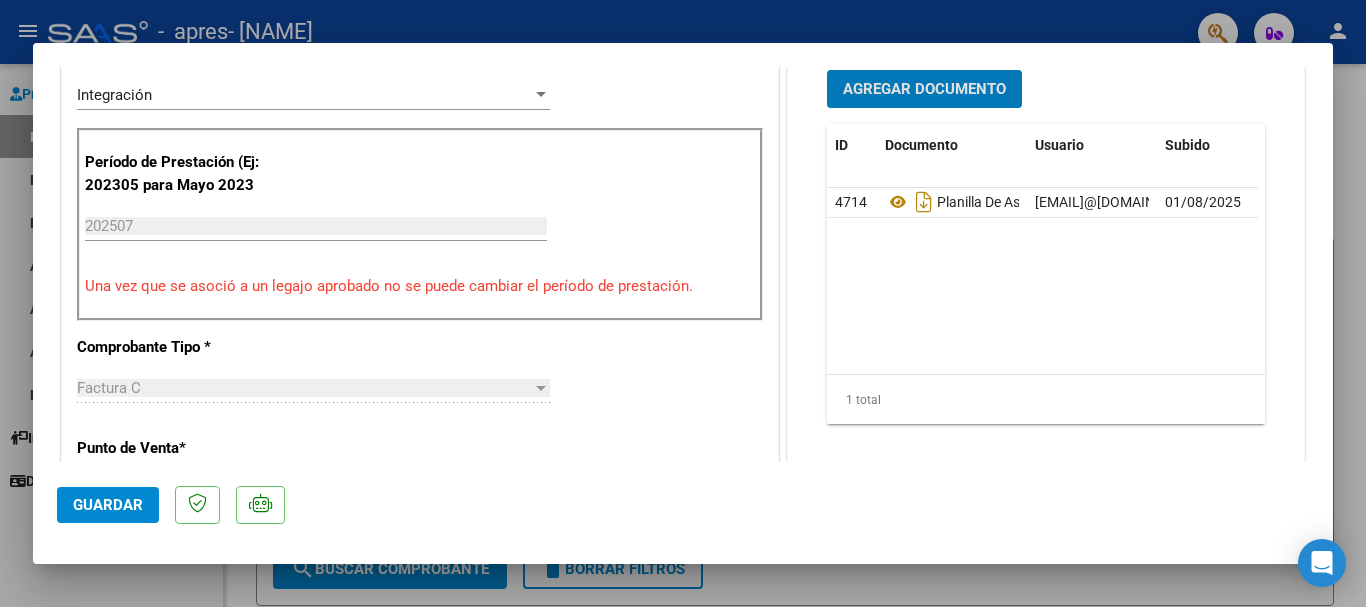 scroll, scrollTop: 606, scrollLeft: 0, axis: vertical 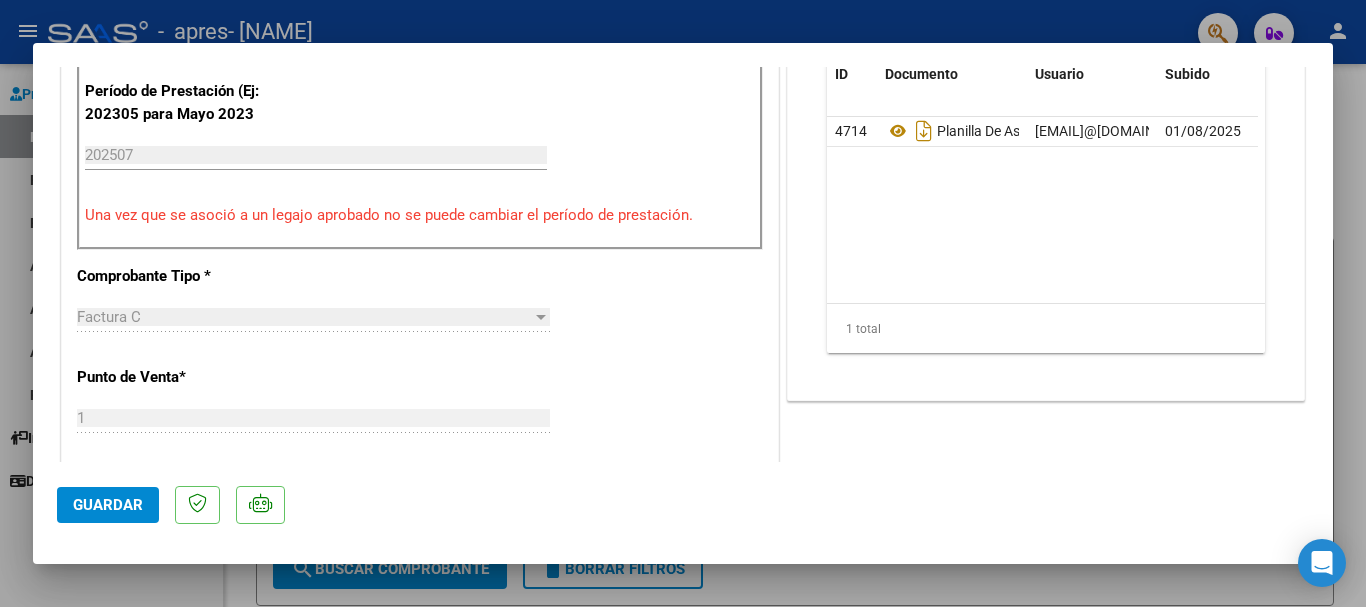 drag, startPoint x: 414, startPoint y: 454, endPoint x: 88, endPoint y: 392, distance: 331.84332 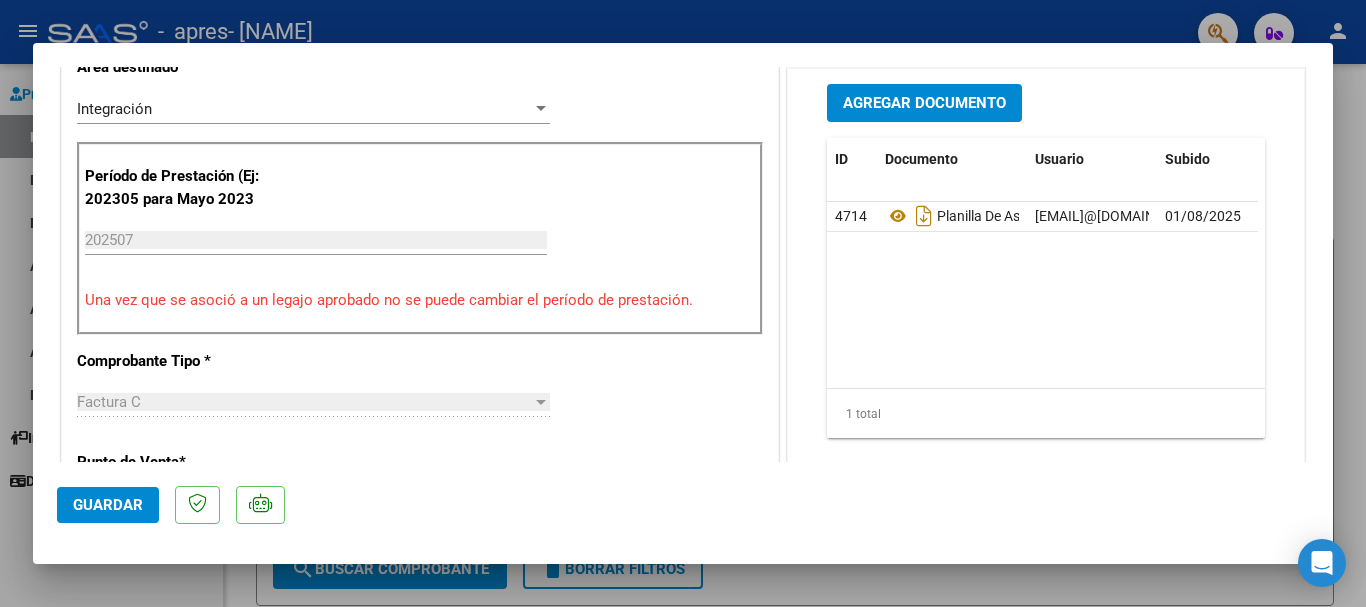 scroll, scrollTop: 429, scrollLeft: 0, axis: vertical 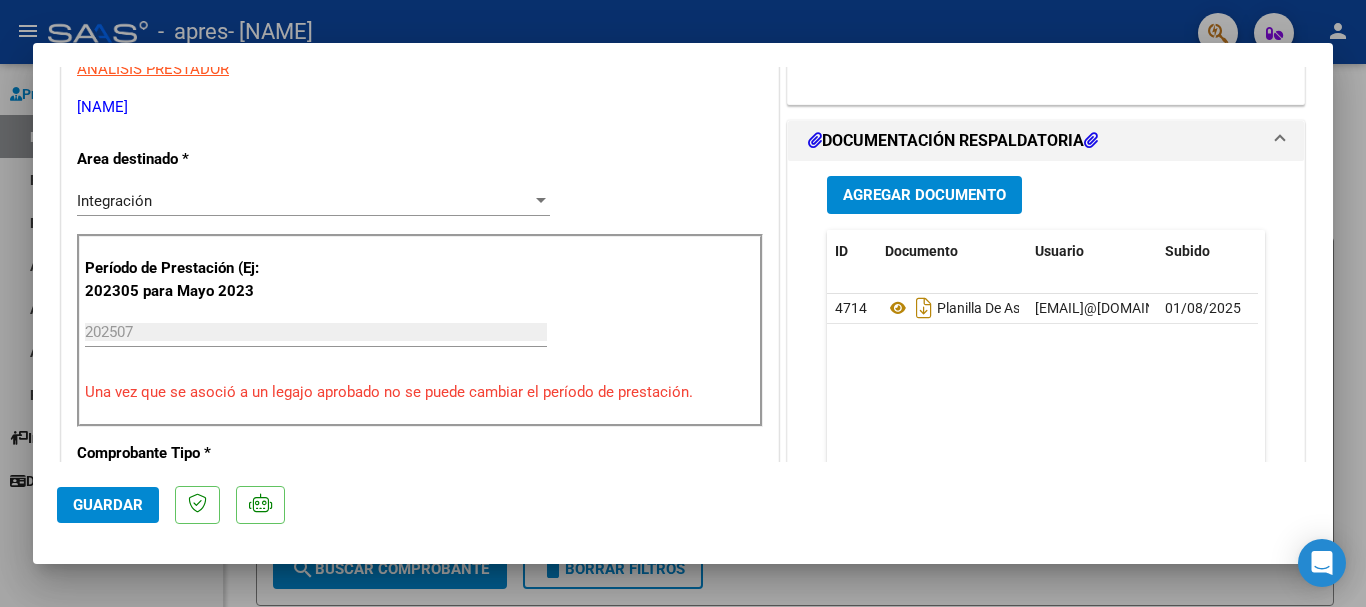 drag, startPoint x: 589, startPoint y: 389, endPoint x: 625, endPoint y: 456, distance: 76.05919 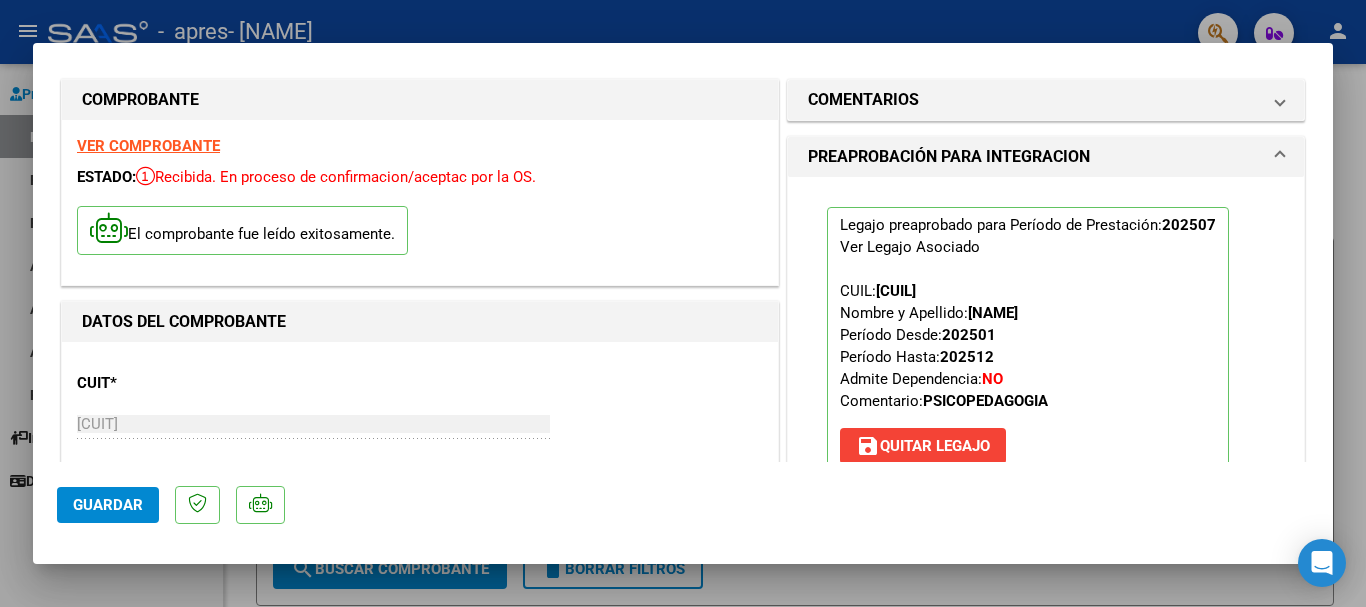 scroll, scrollTop: 0, scrollLeft: 0, axis: both 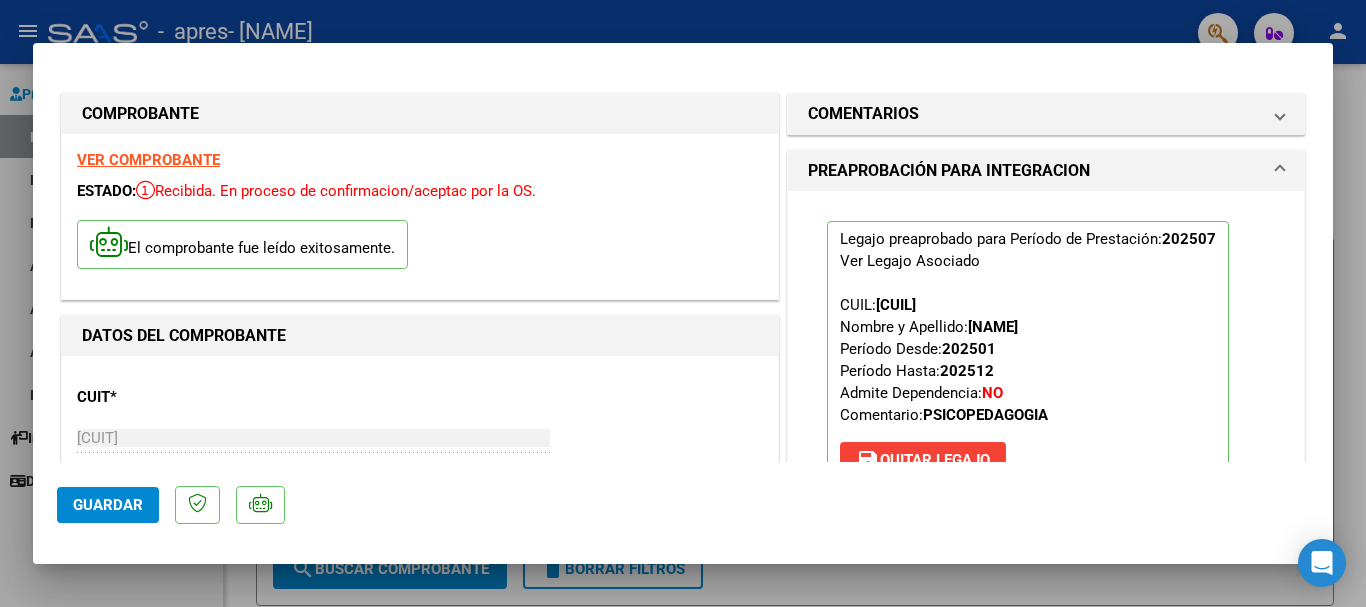 click on "El comprobante fue leído exitosamente." at bounding box center (420, 247) 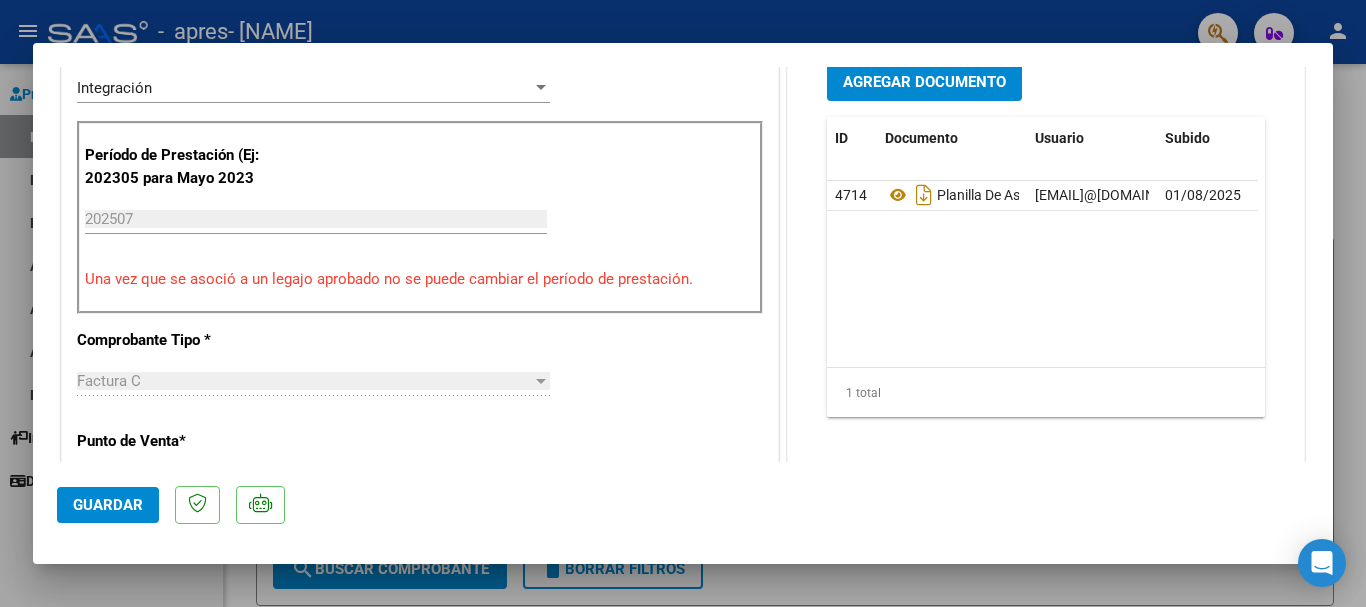 scroll, scrollTop: 598, scrollLeft: 0, axis: vertical 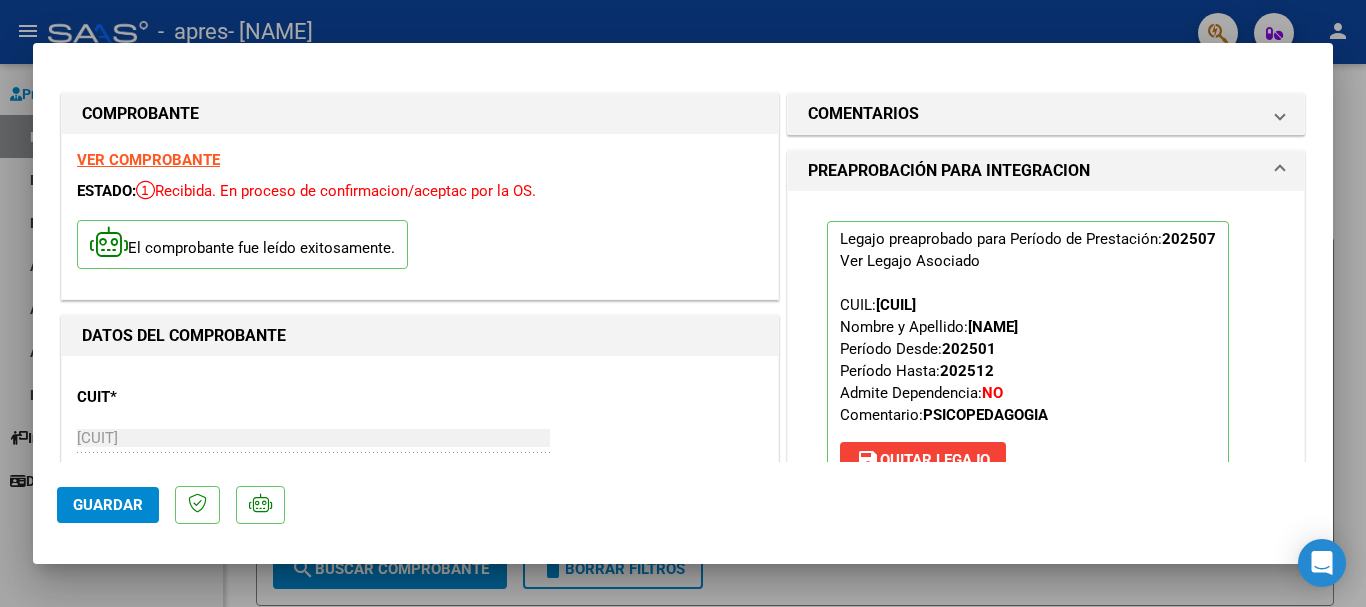 click at bounding box center (683, 303) 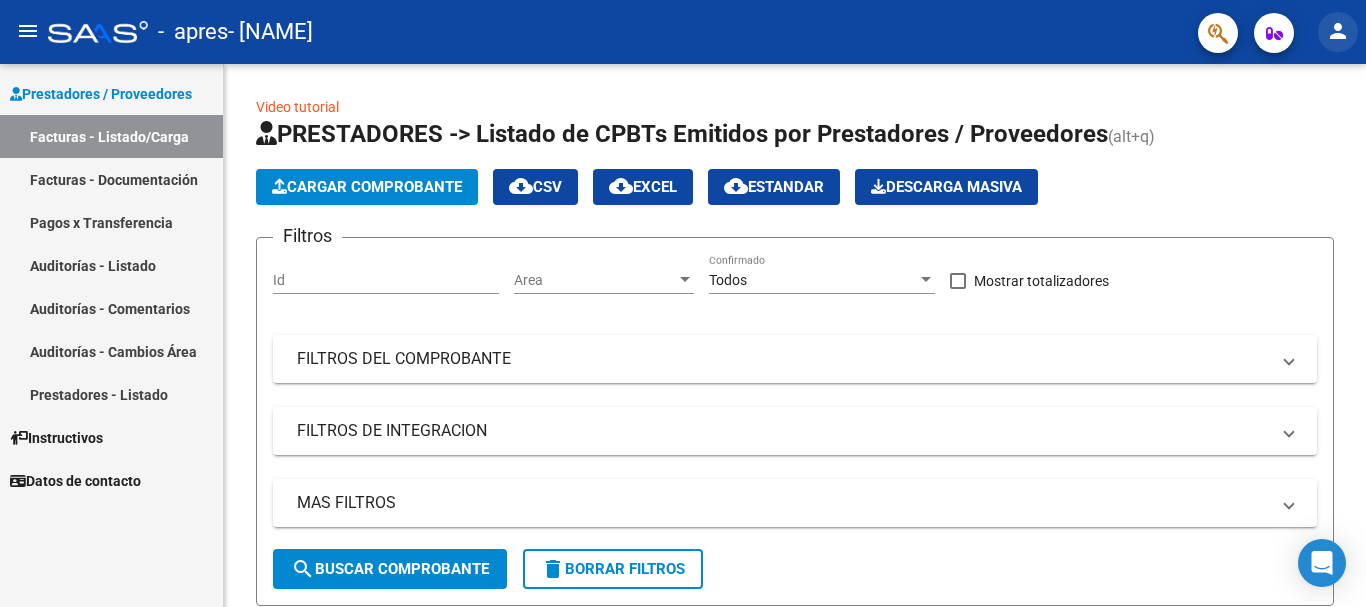 click on "person" 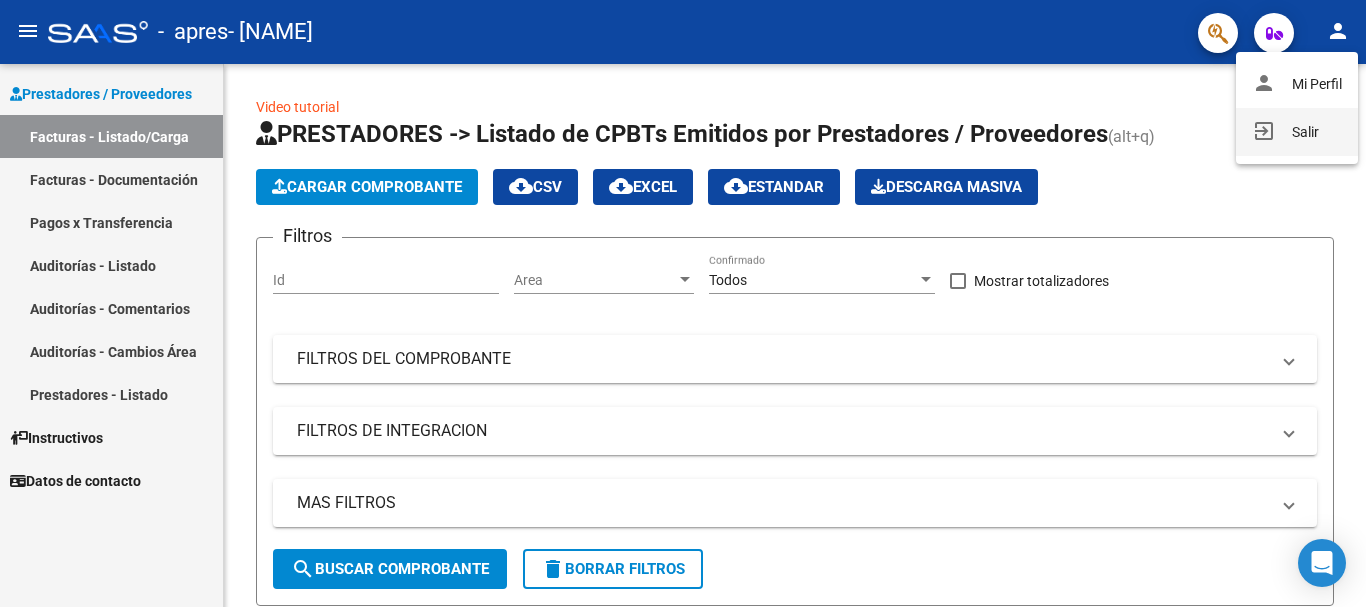 click on "exit_to_app  Salir" at bounding box center [1297, 132] 